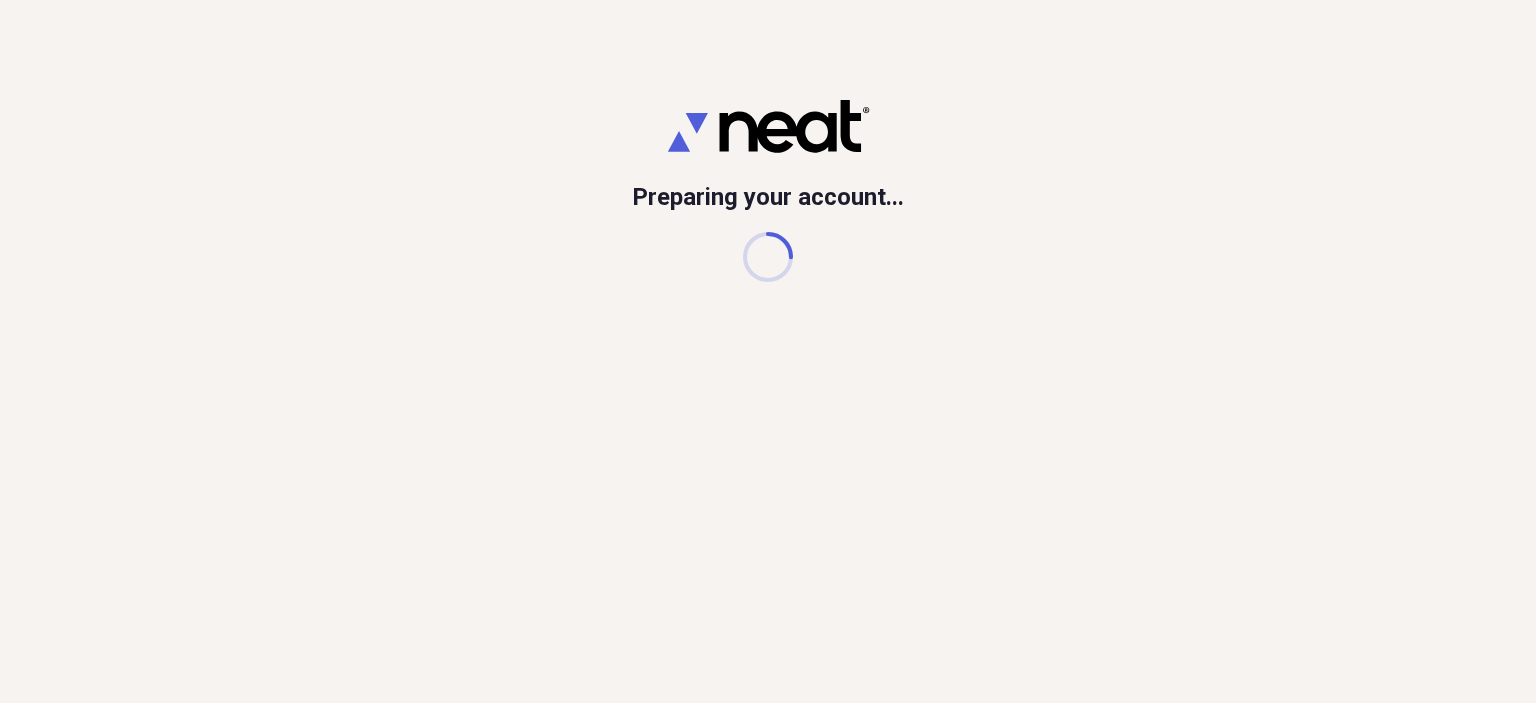 scroll, scrollTop: 0, scrollLeft: 0, axis: both 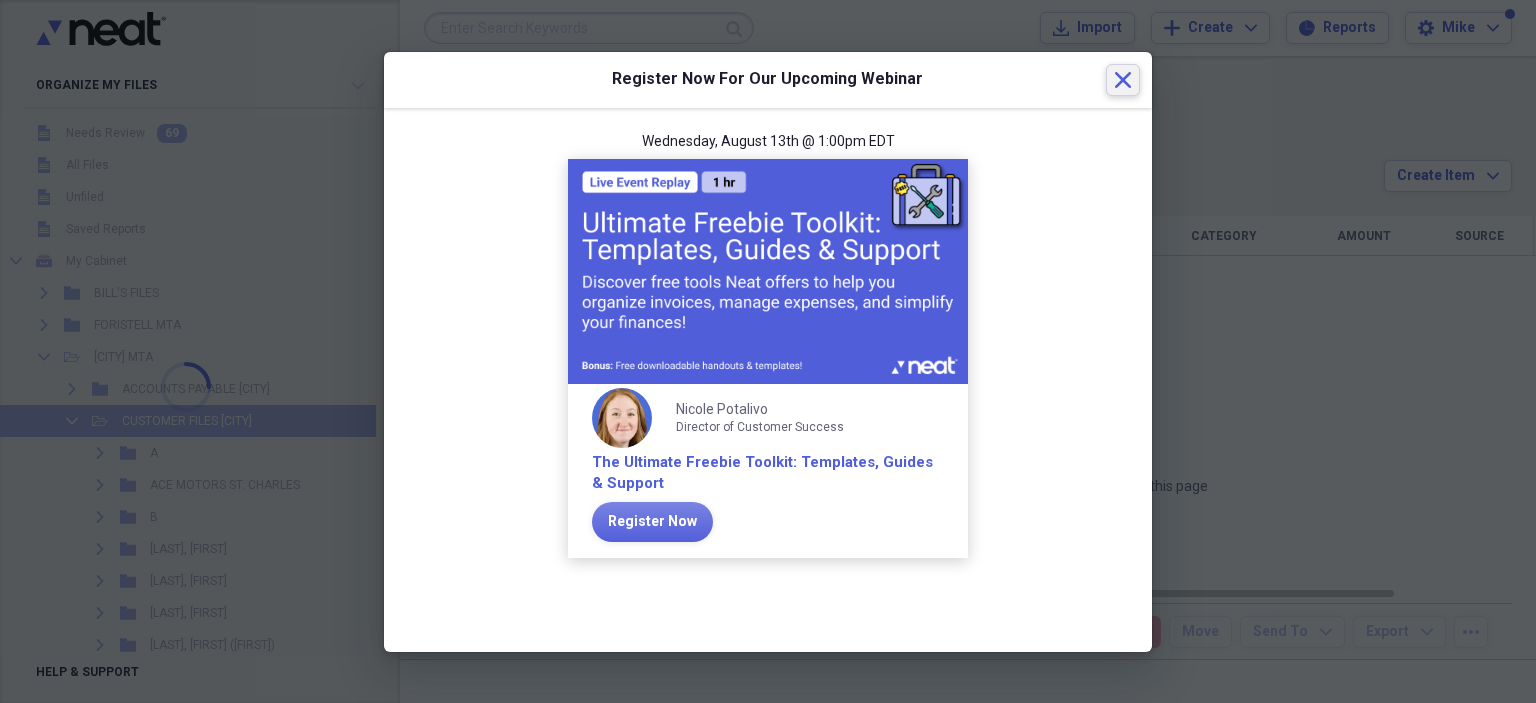 click on "Close" 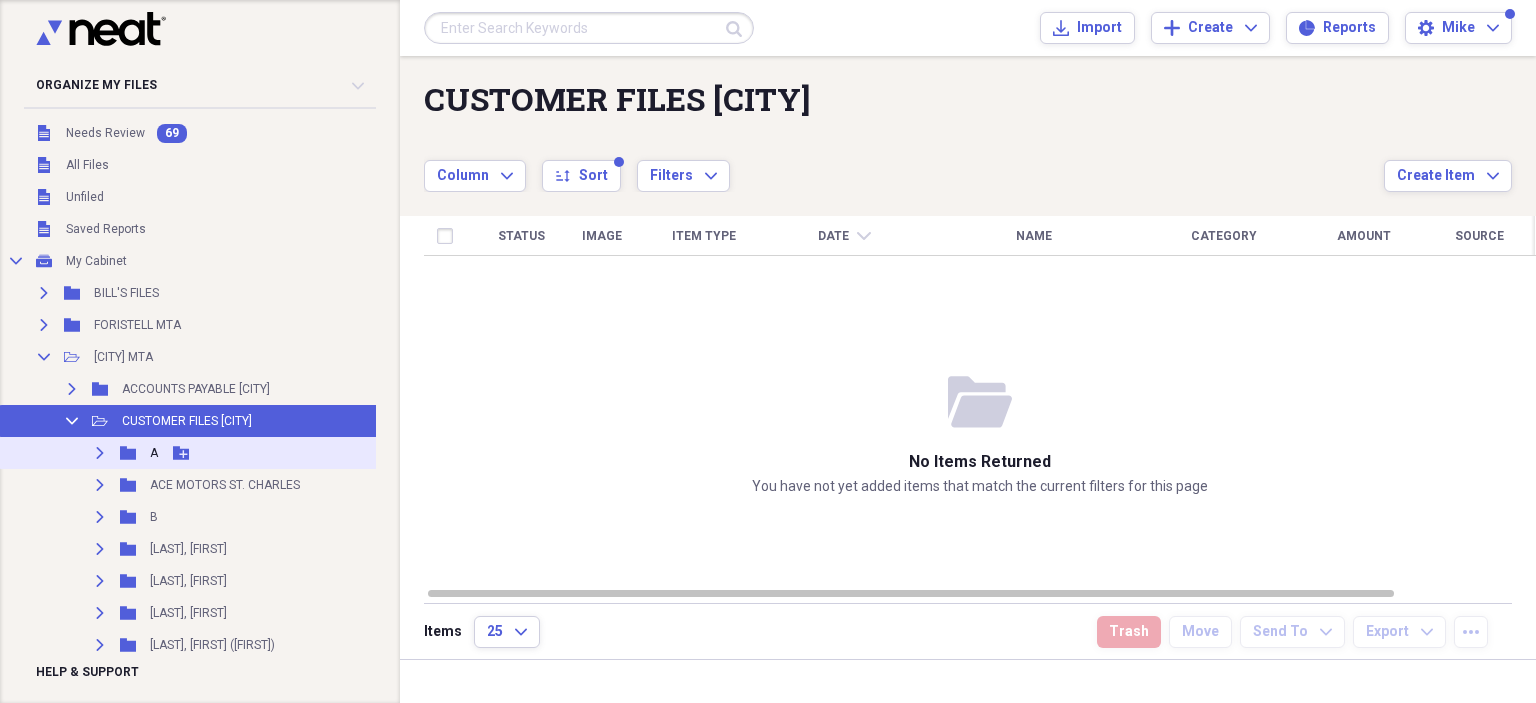 click on "Expand" 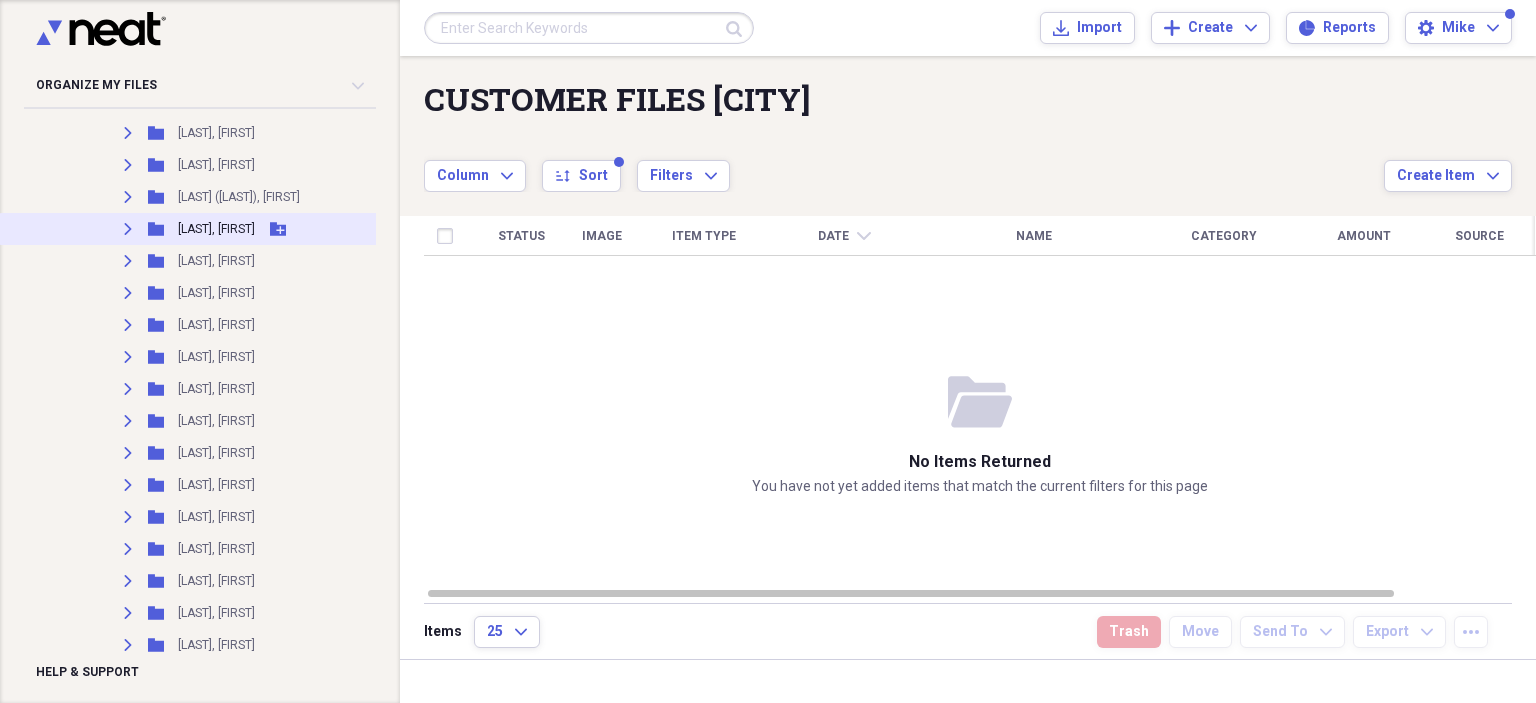 scroll, scrollTop: 3600, scrollLeft: 0, axis: vertical 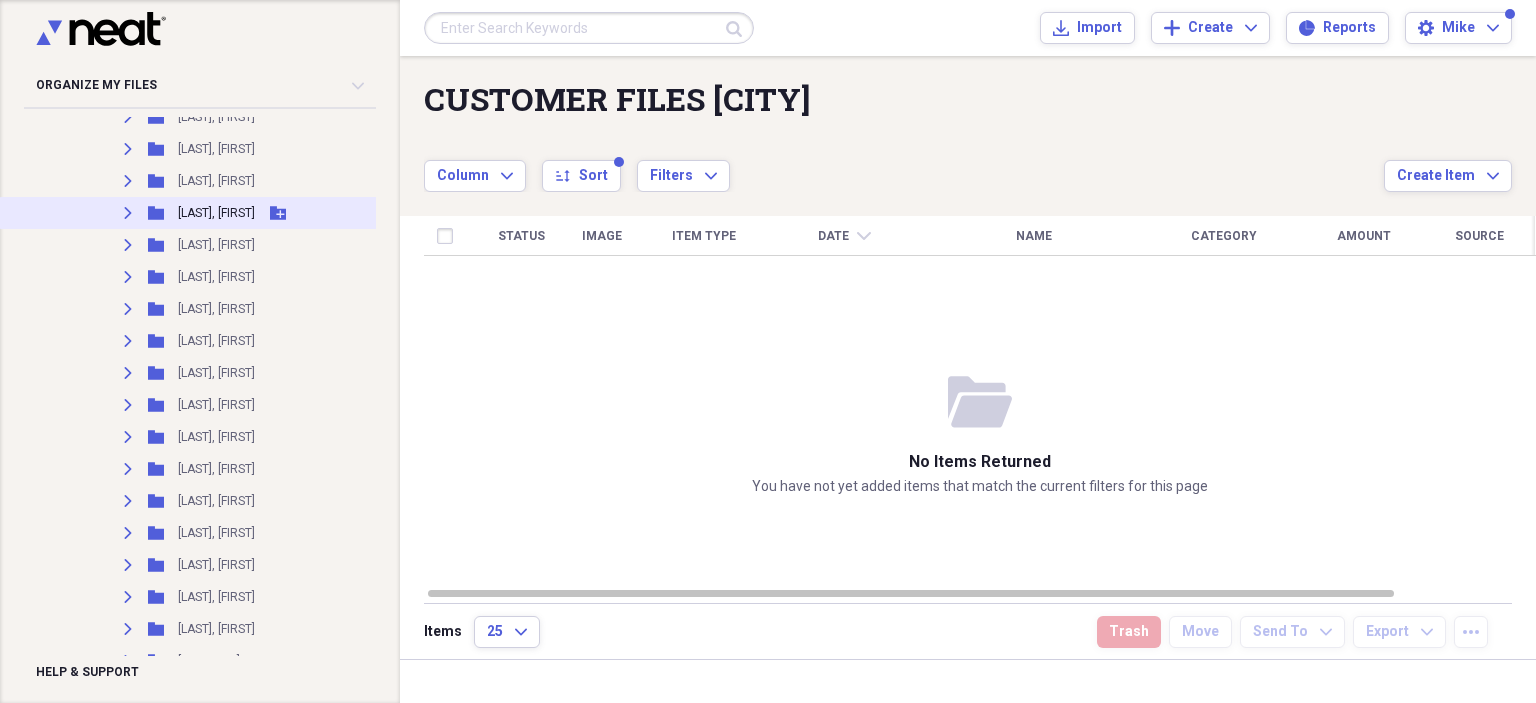 click 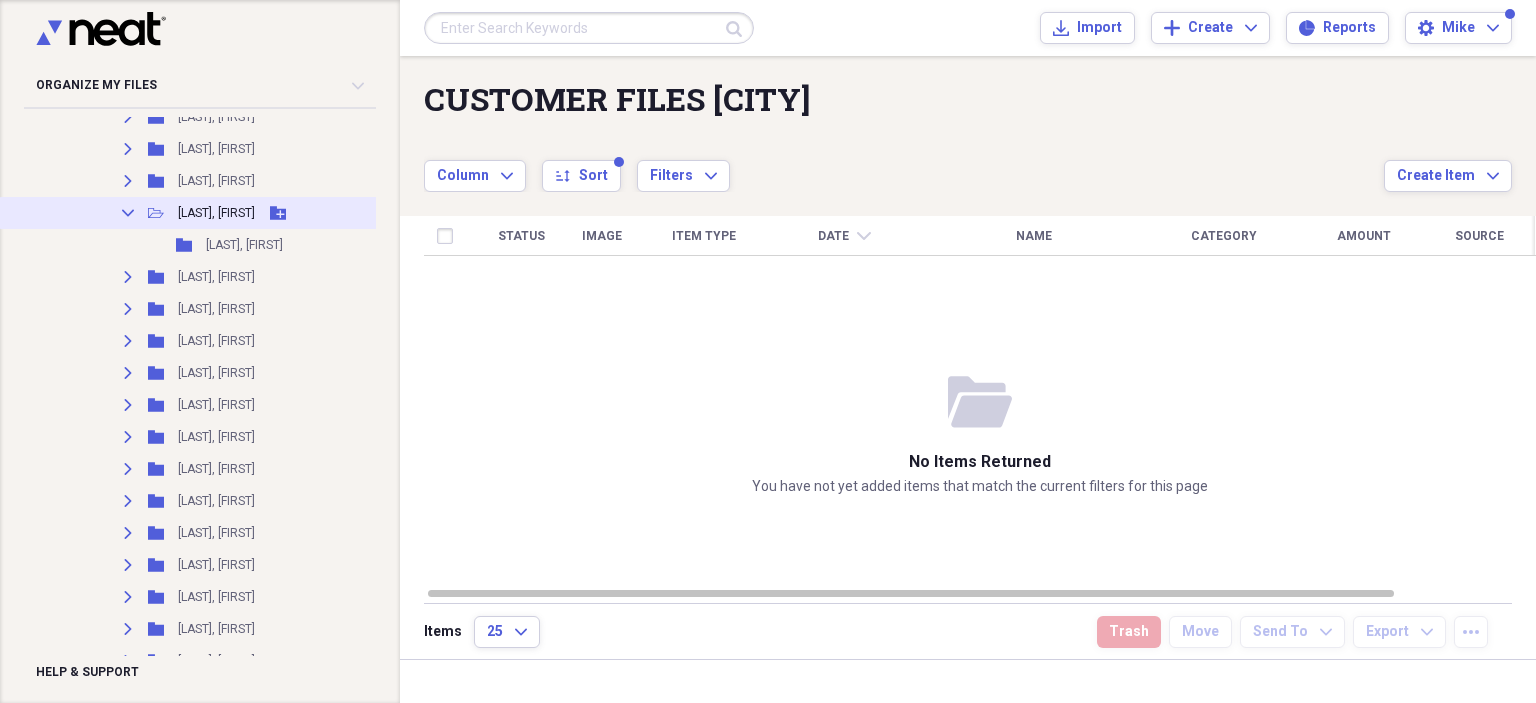 click 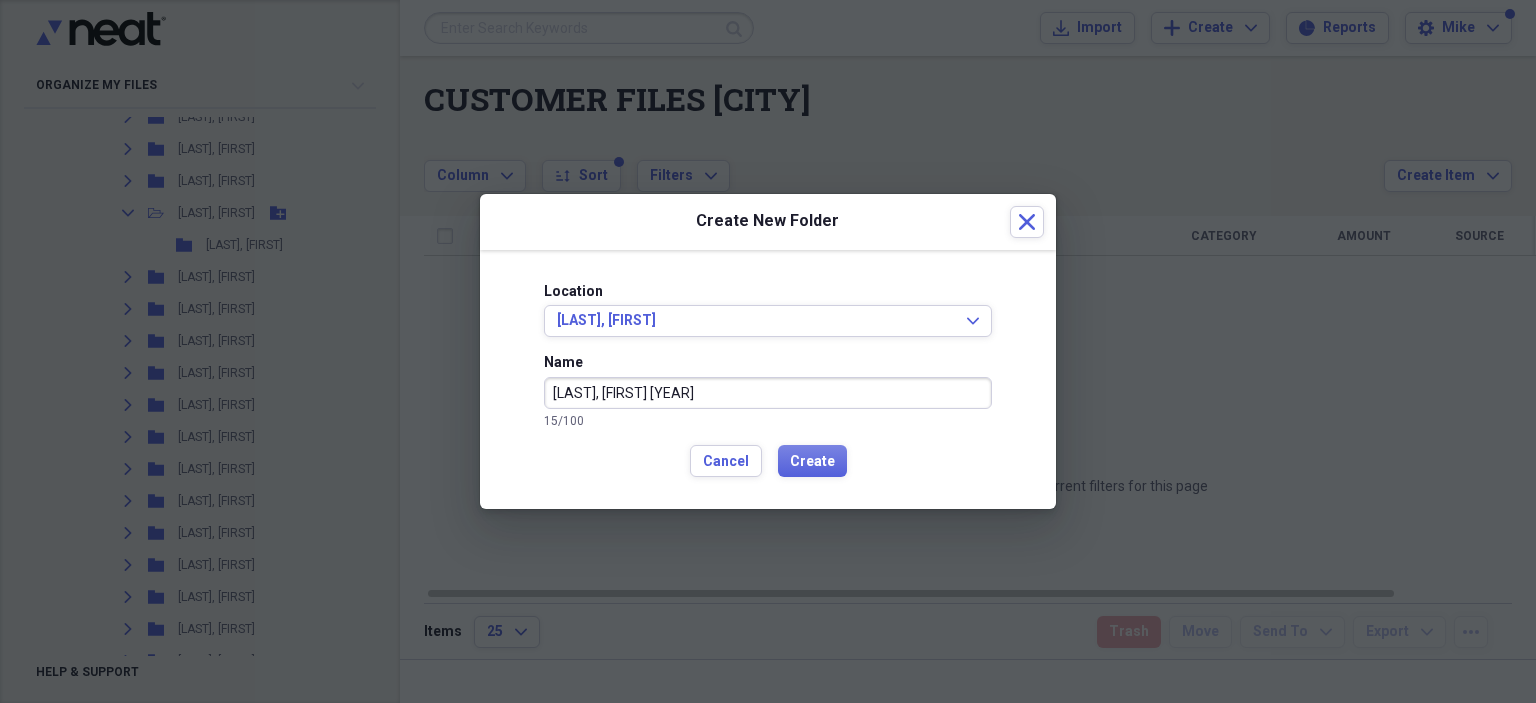 type on "[LAST], [FIRST] [YEAR]" 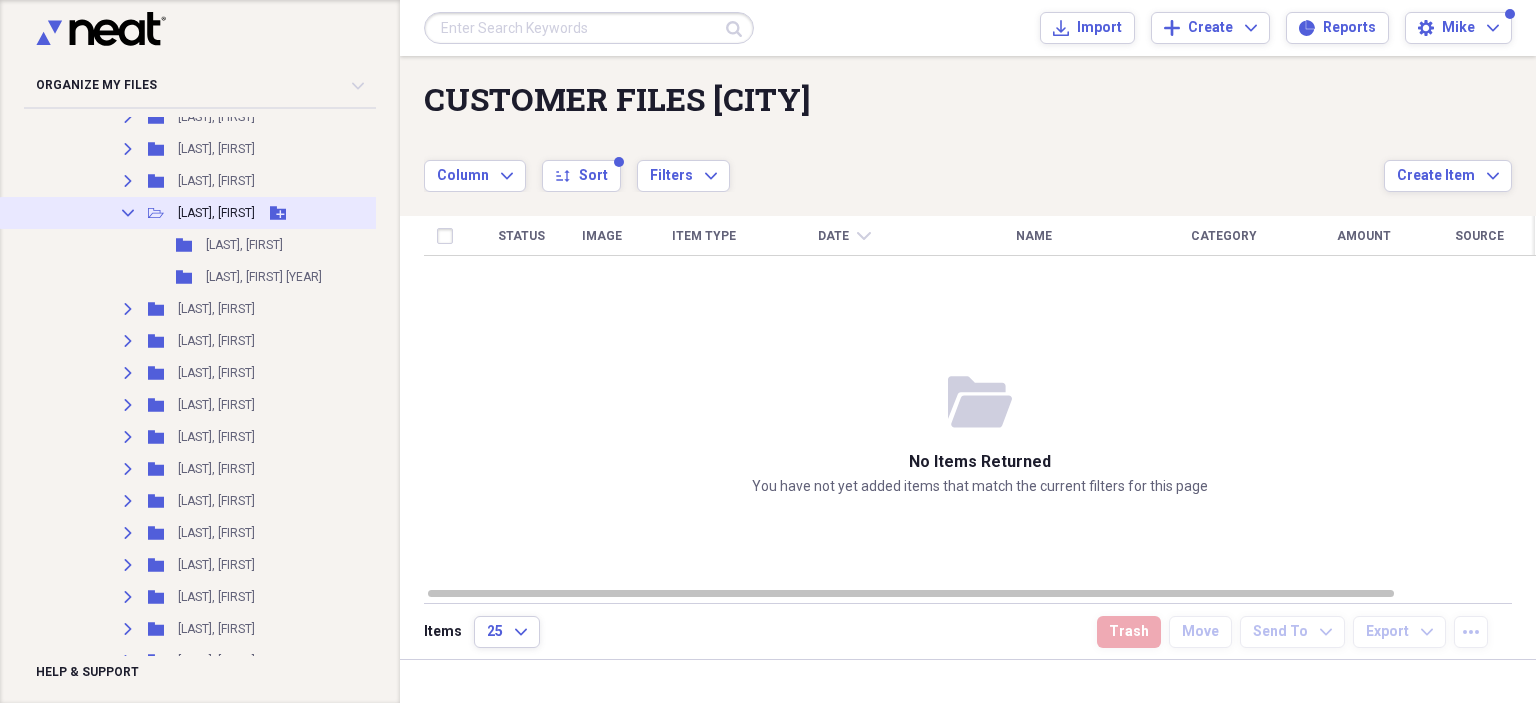 click on "Collapse" 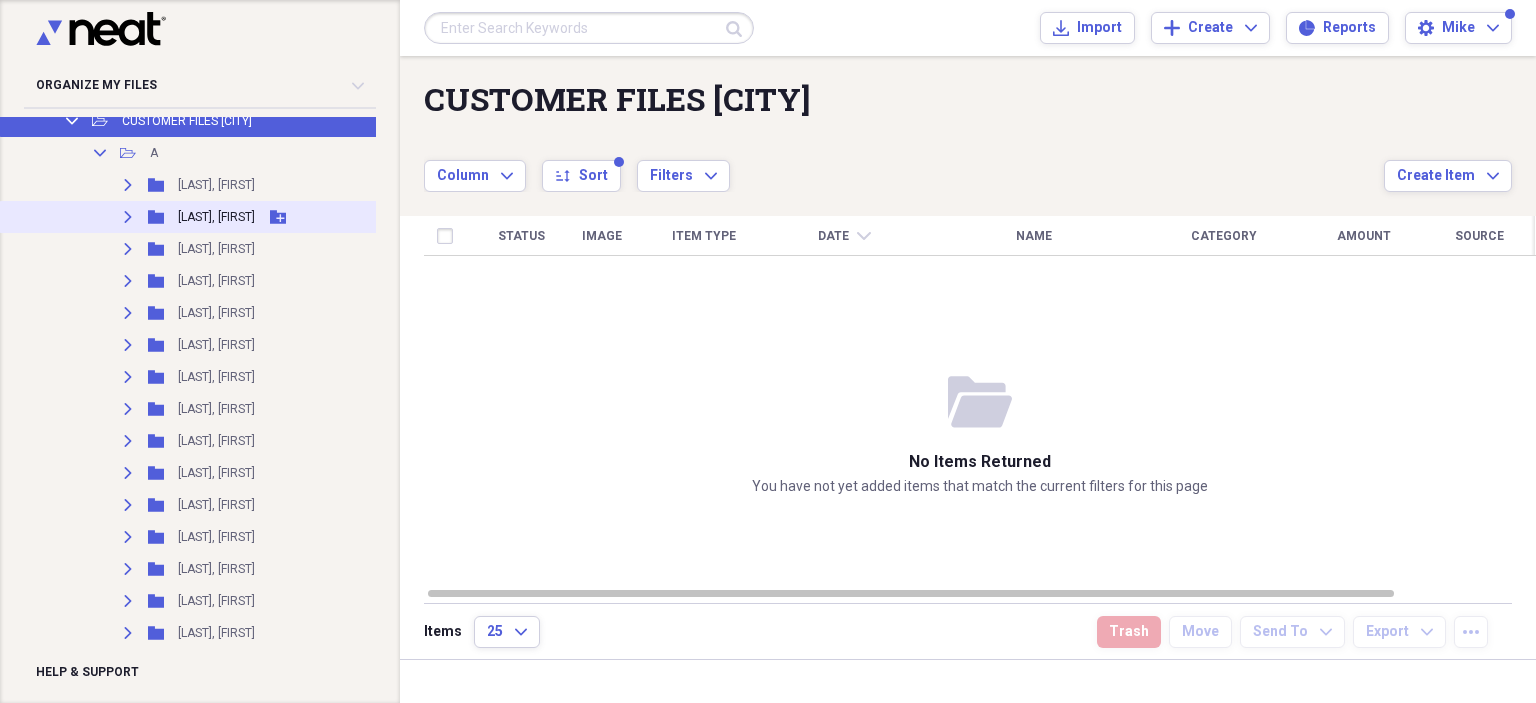 scroll, scrollTop: 100, scrollLeft: 0, axis: vertical 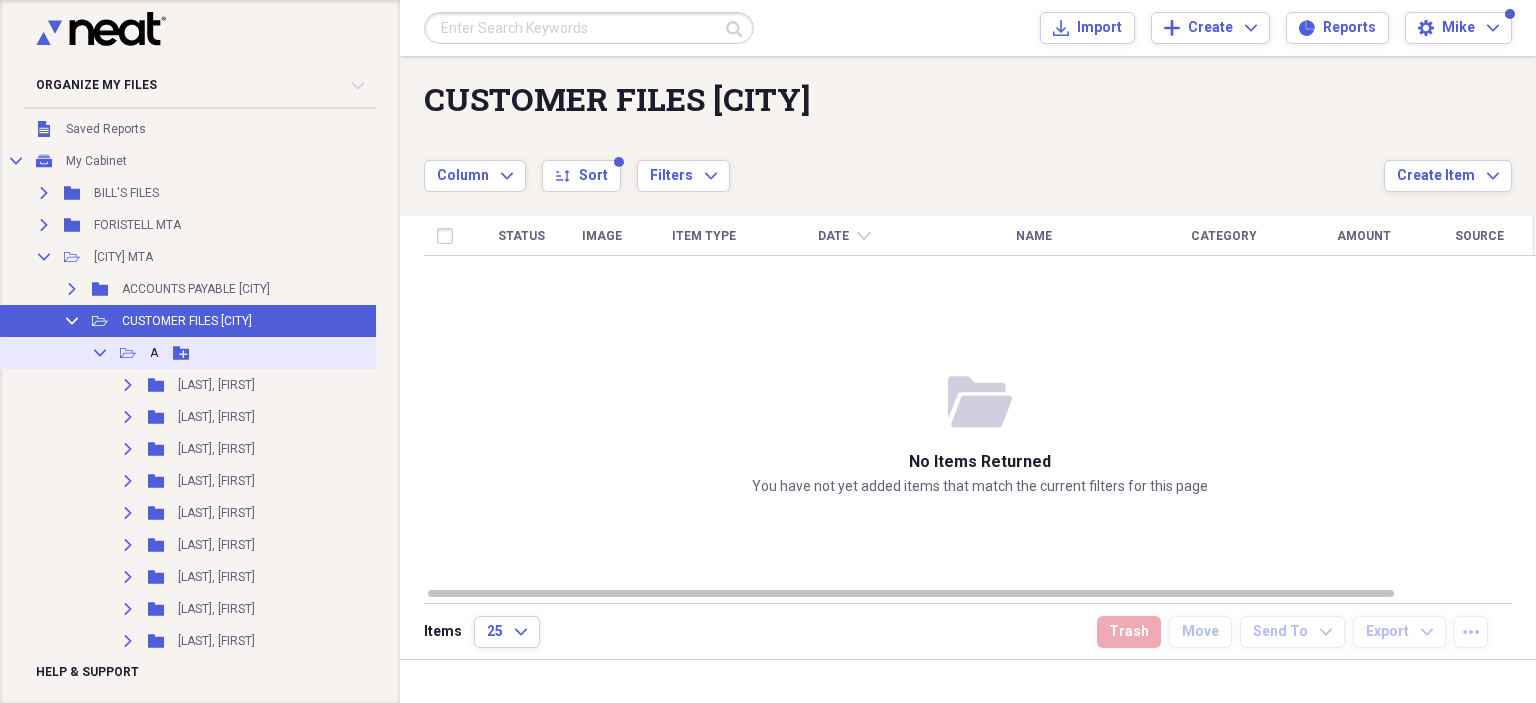 click 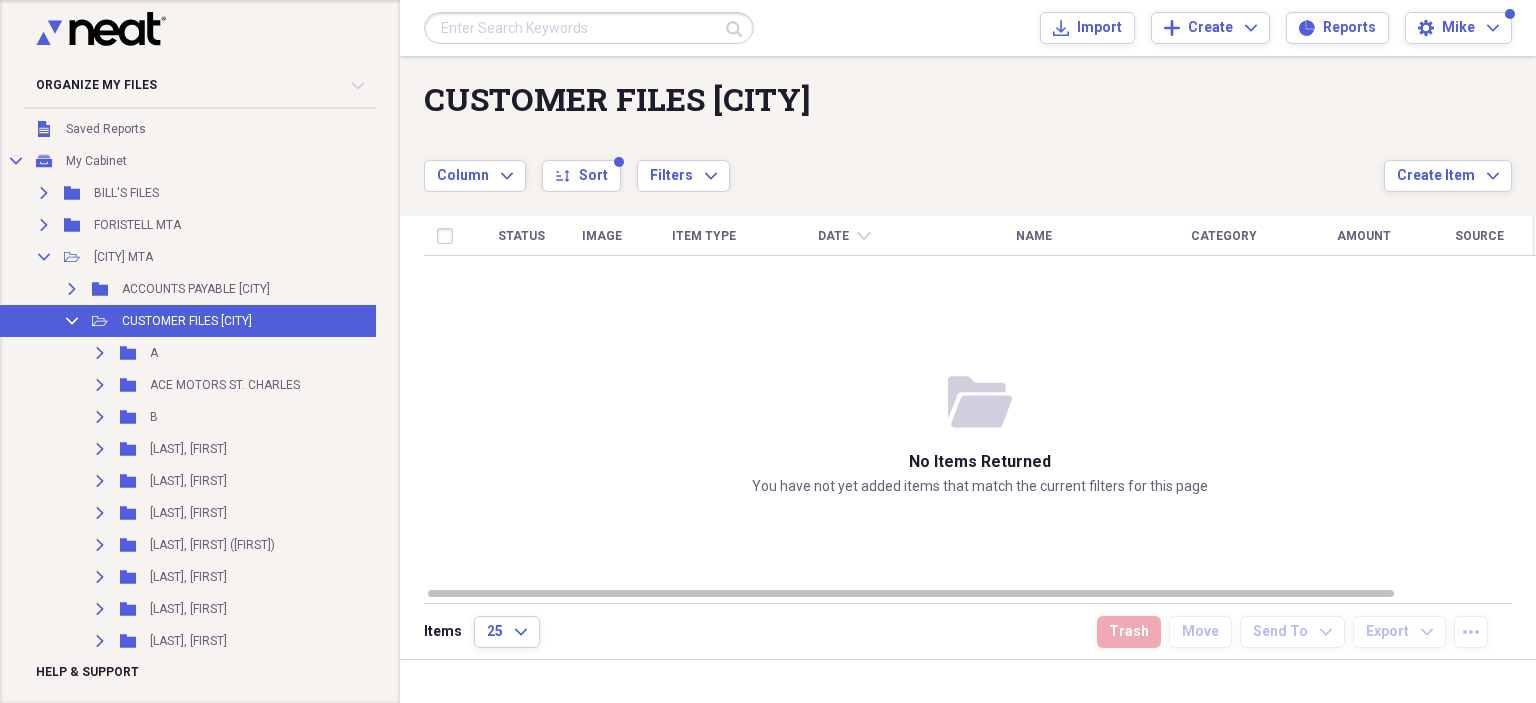 scroll, scrollTop: 300, scrollLeft: 0, axis: vertical 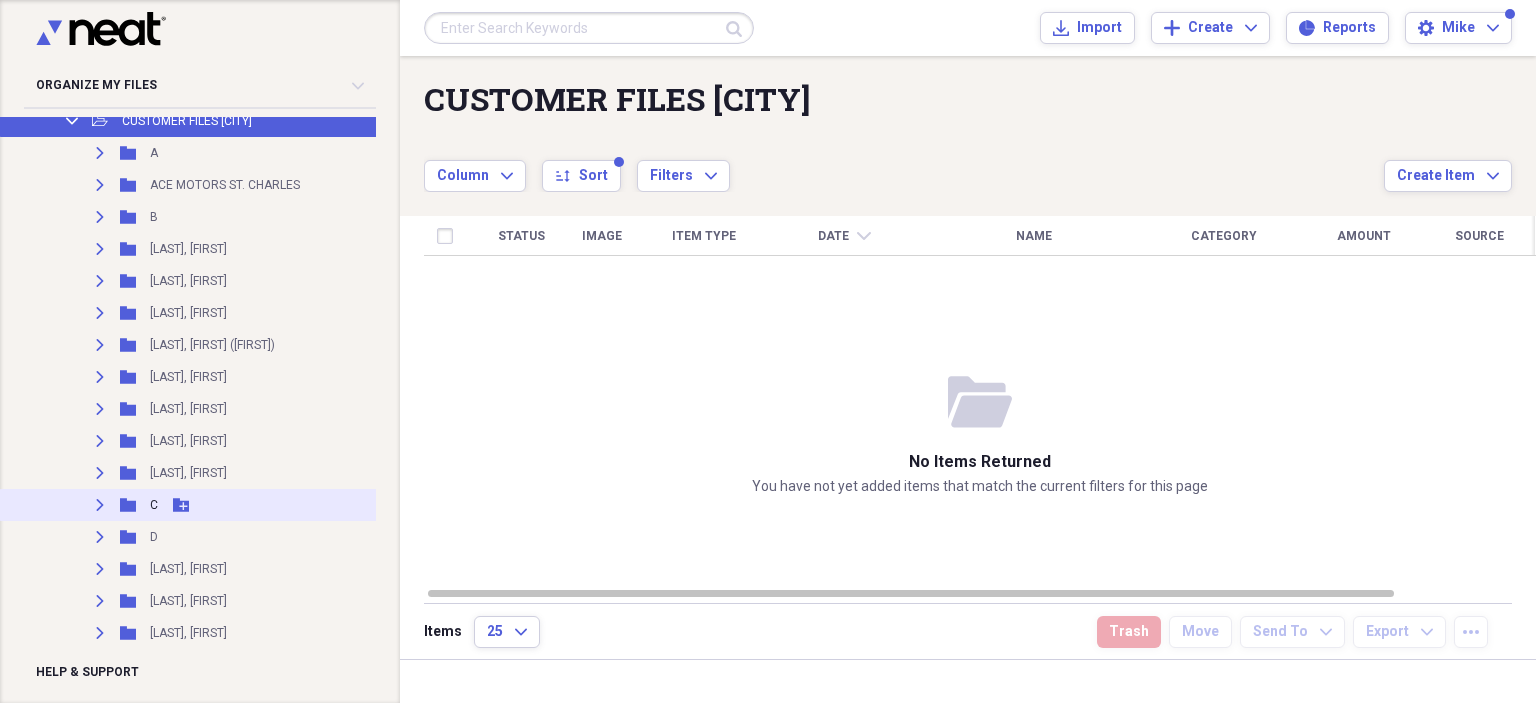 click on "Expand" 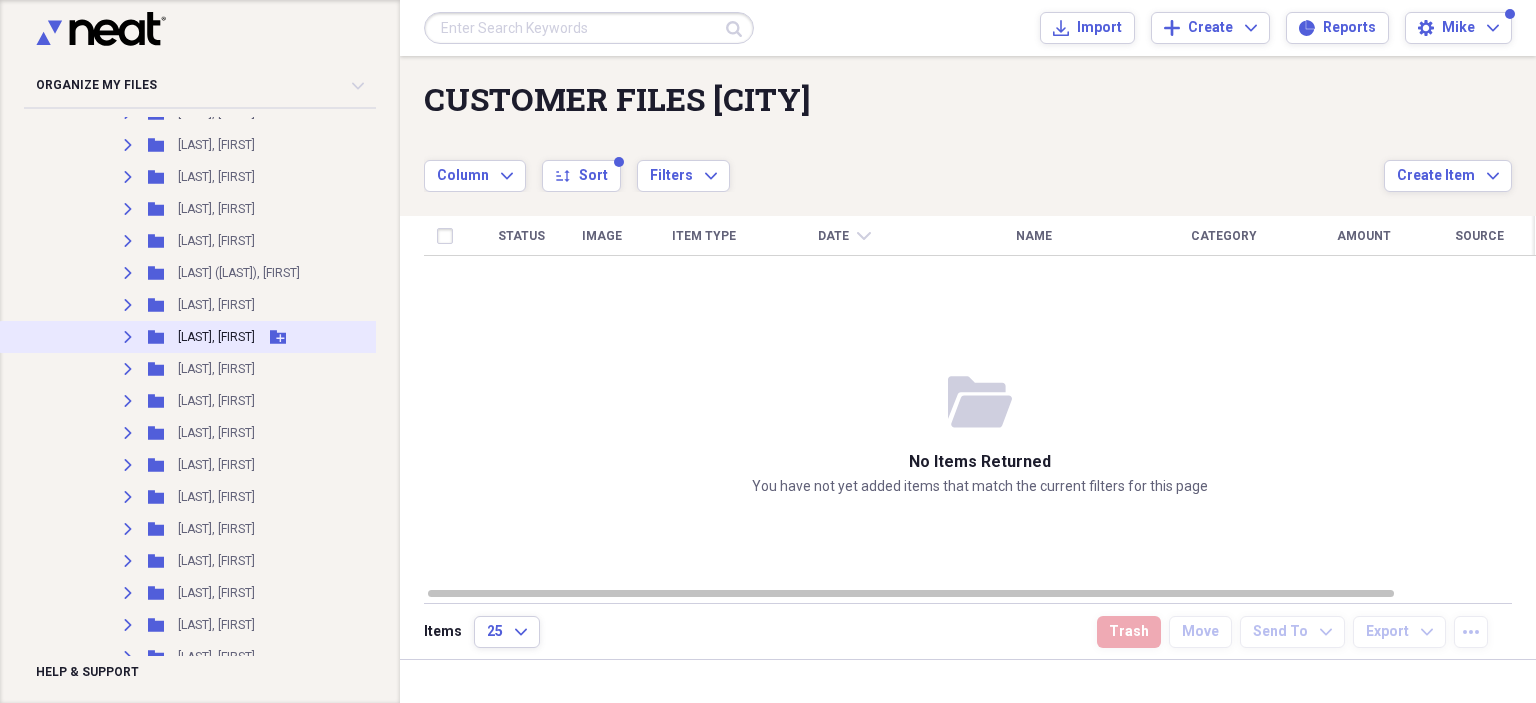 scroll, scrollTop: 2200, scrollLeft: 0, axis: vertical 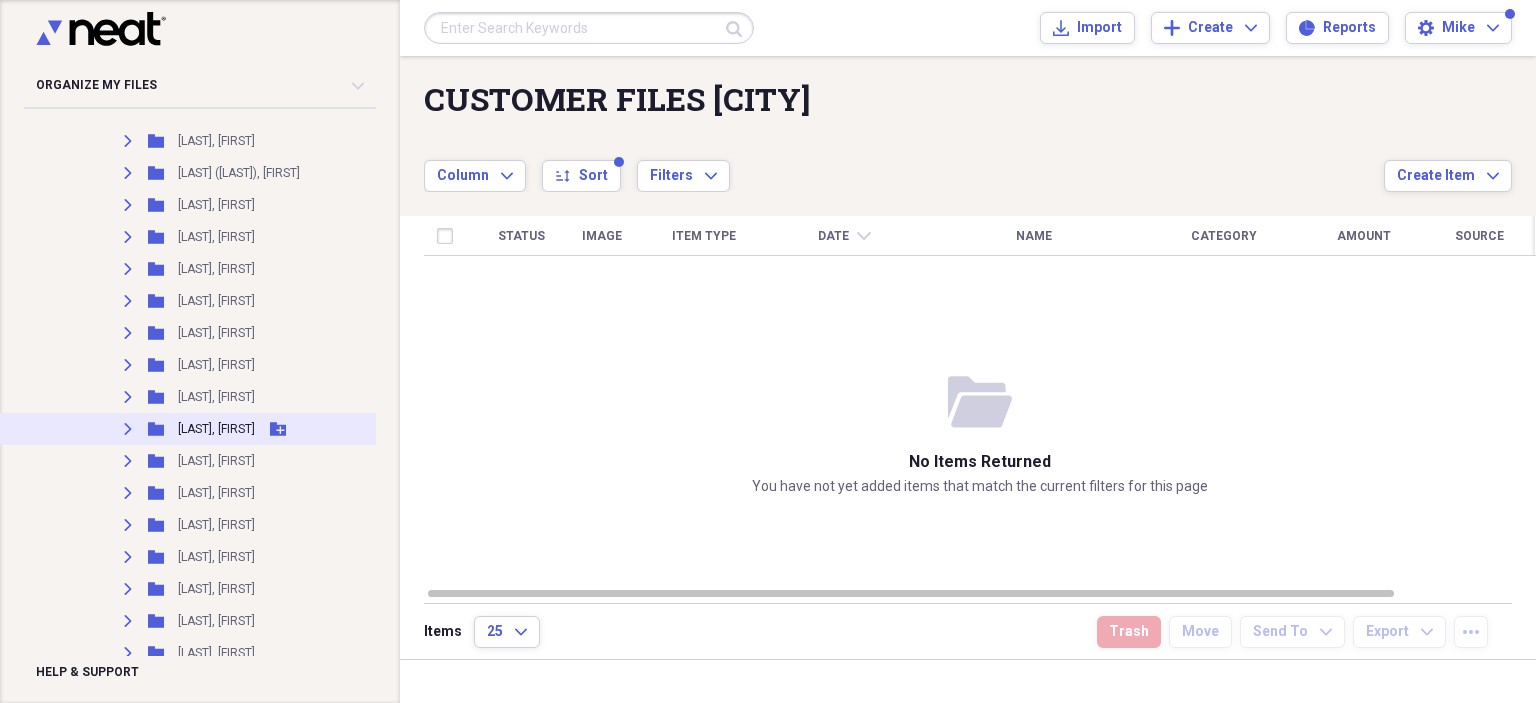 click on "Expand" 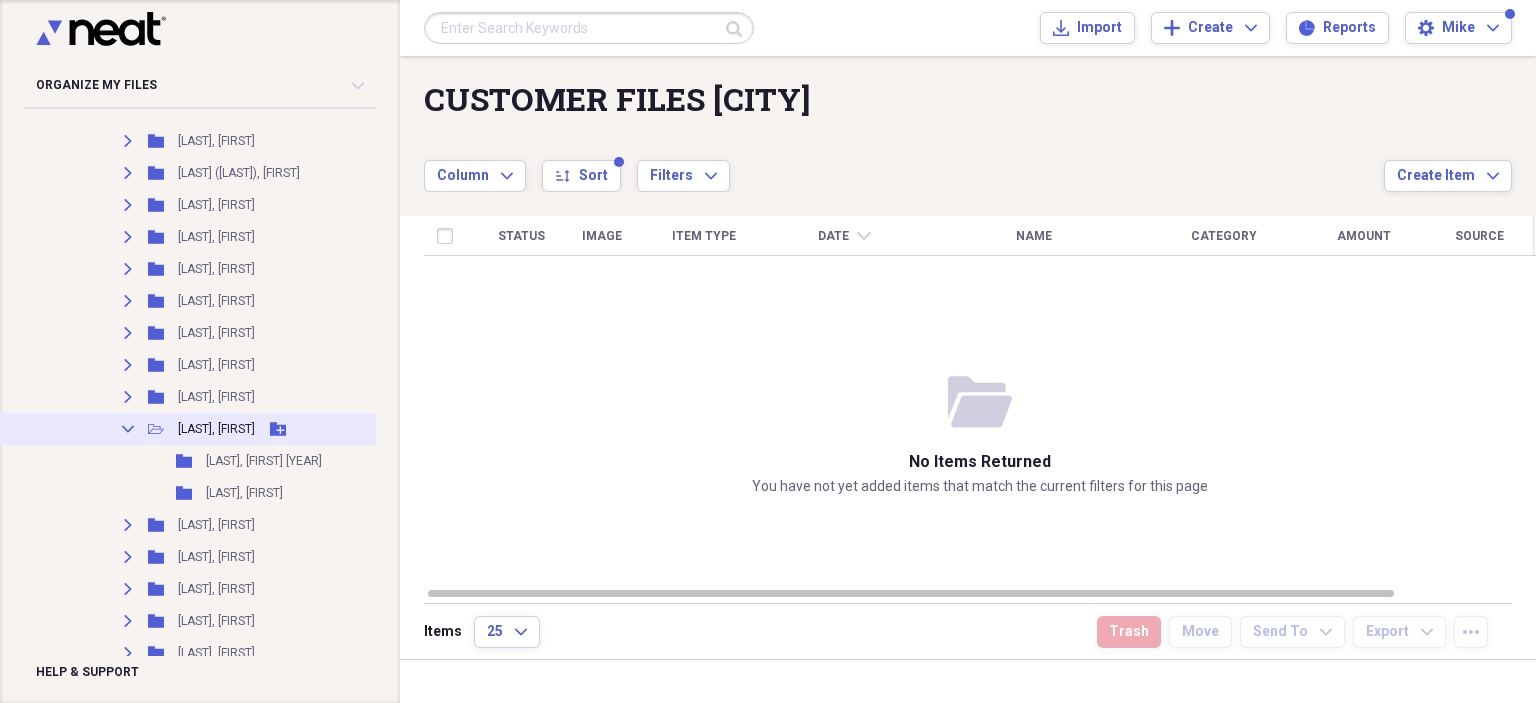 click 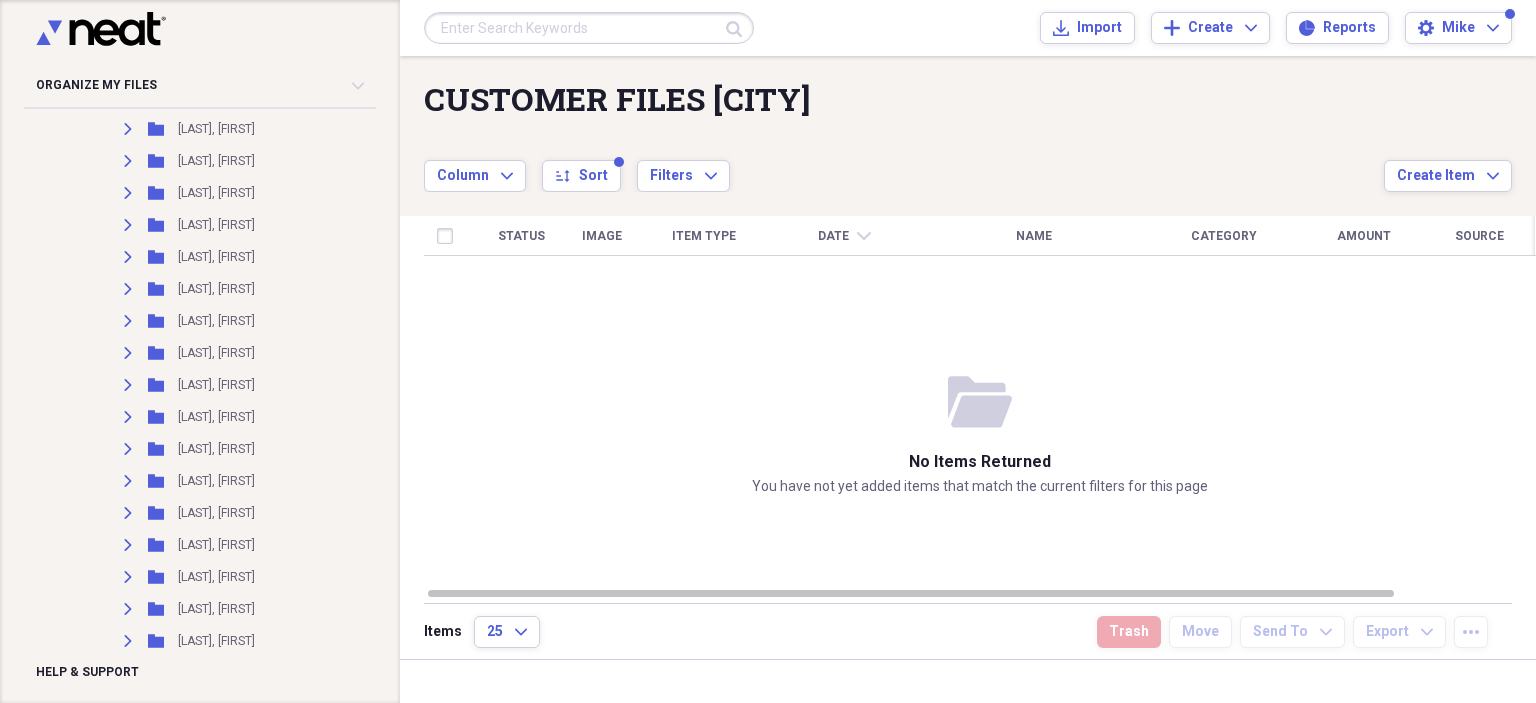scroll, scrollTop: 400, scrollLeft: 0, axis: vertical 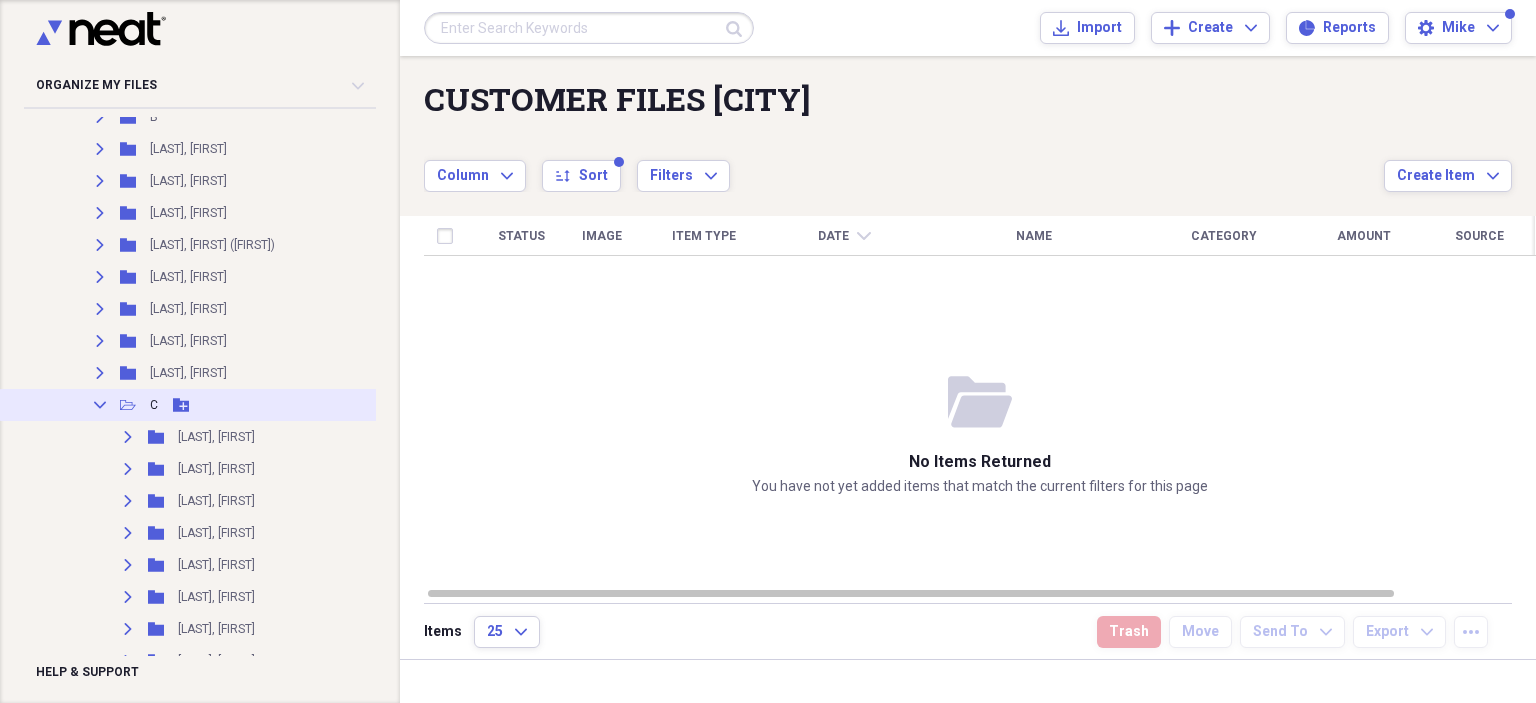 click on "Collapse" 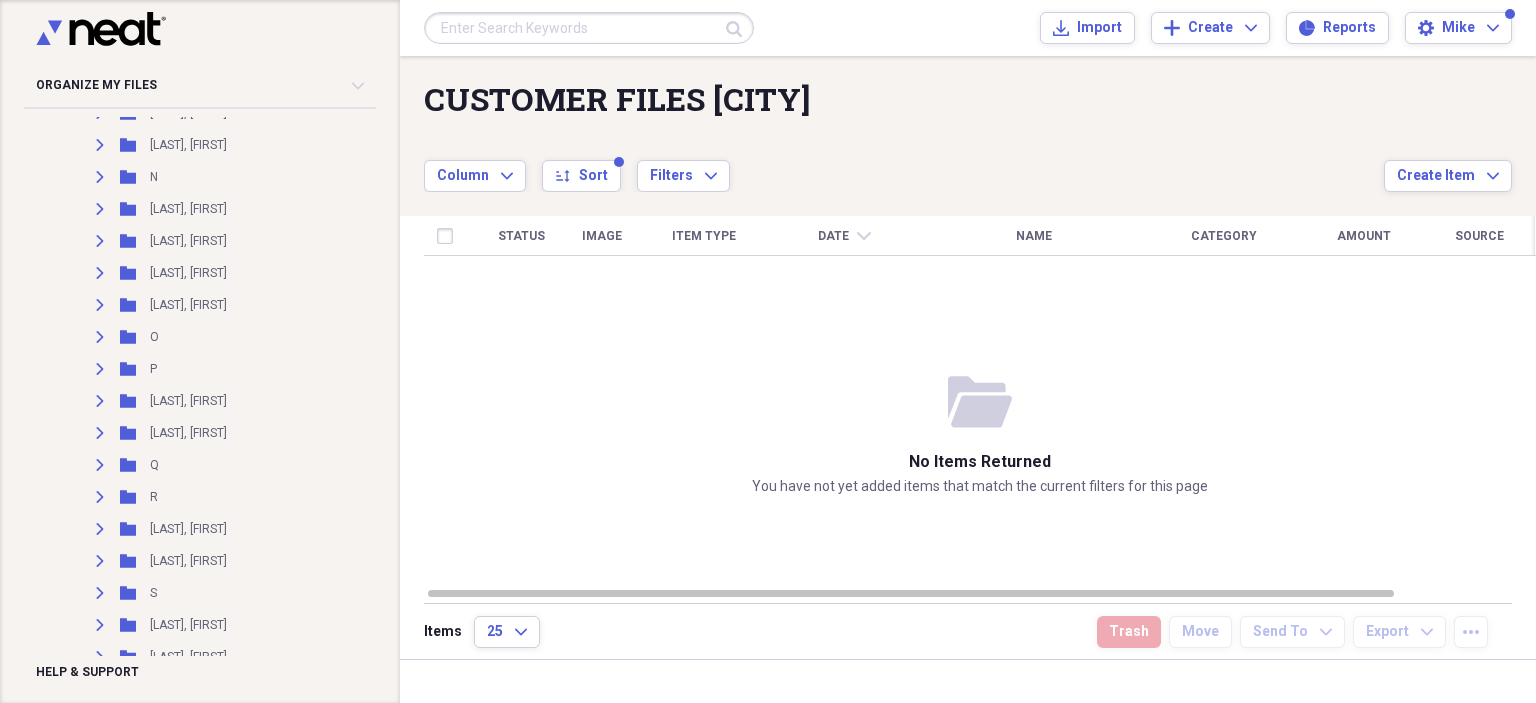 scroll, scrollTop: 2800, scrollLeft: 0, axis: vertical 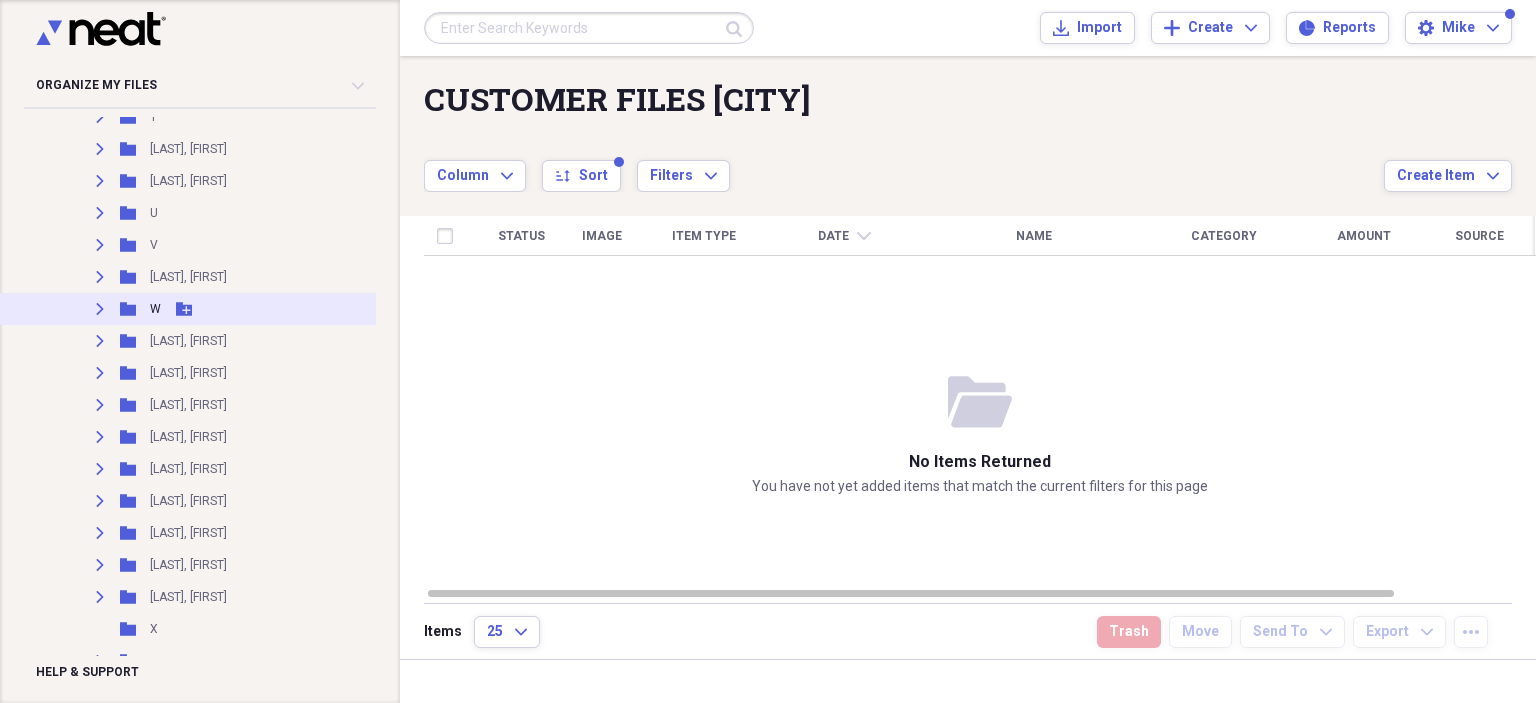 click on "Expand" 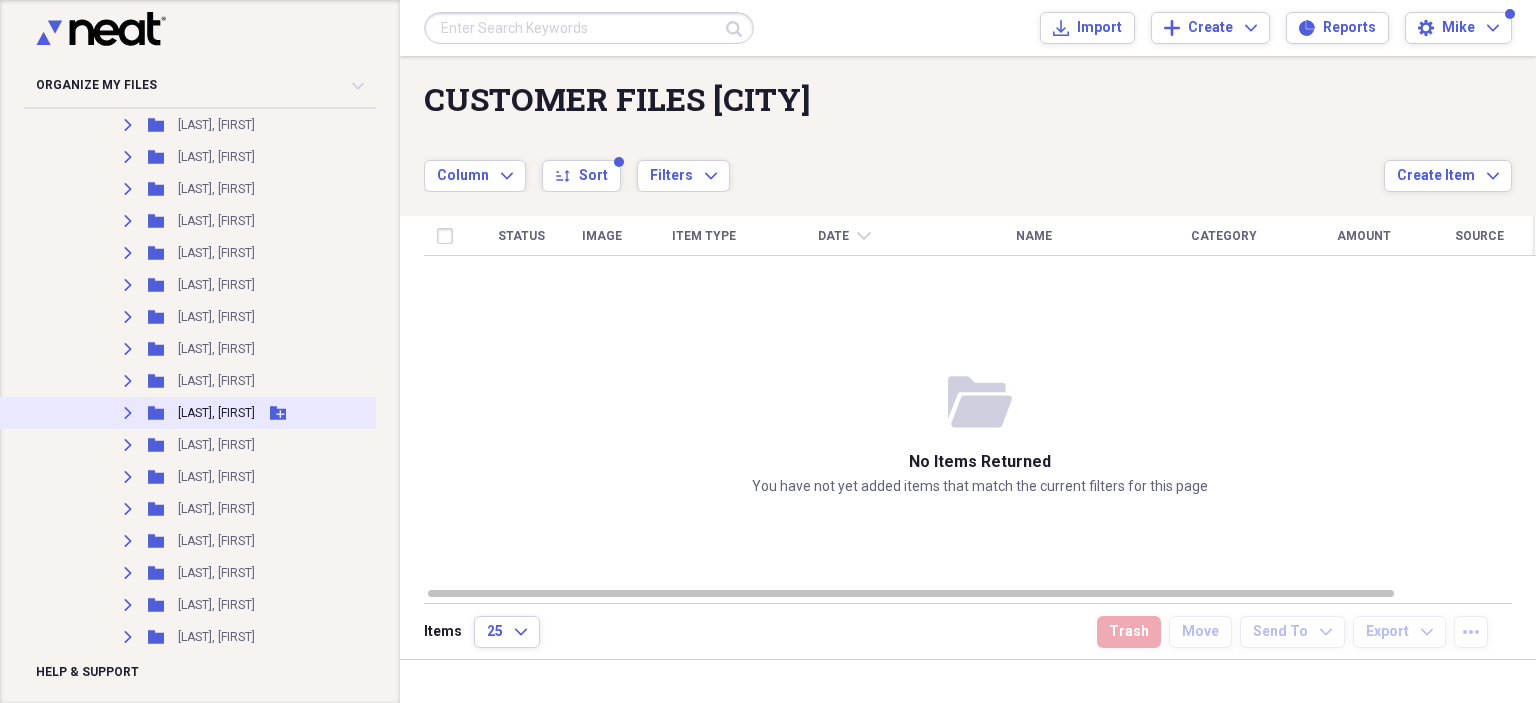 scroll, scrollTop: 5900, scrollLeft: 0, axis: vertical 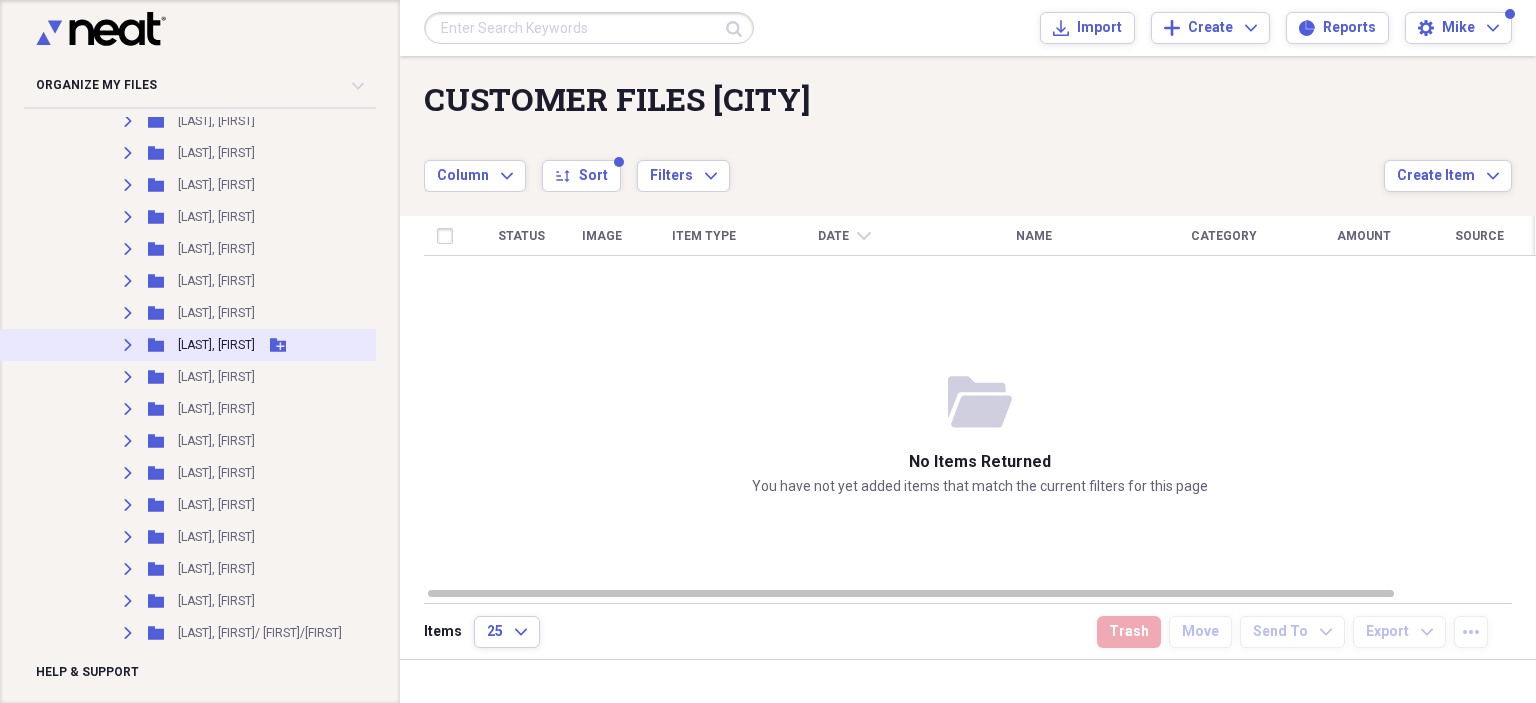 click on "Expand" 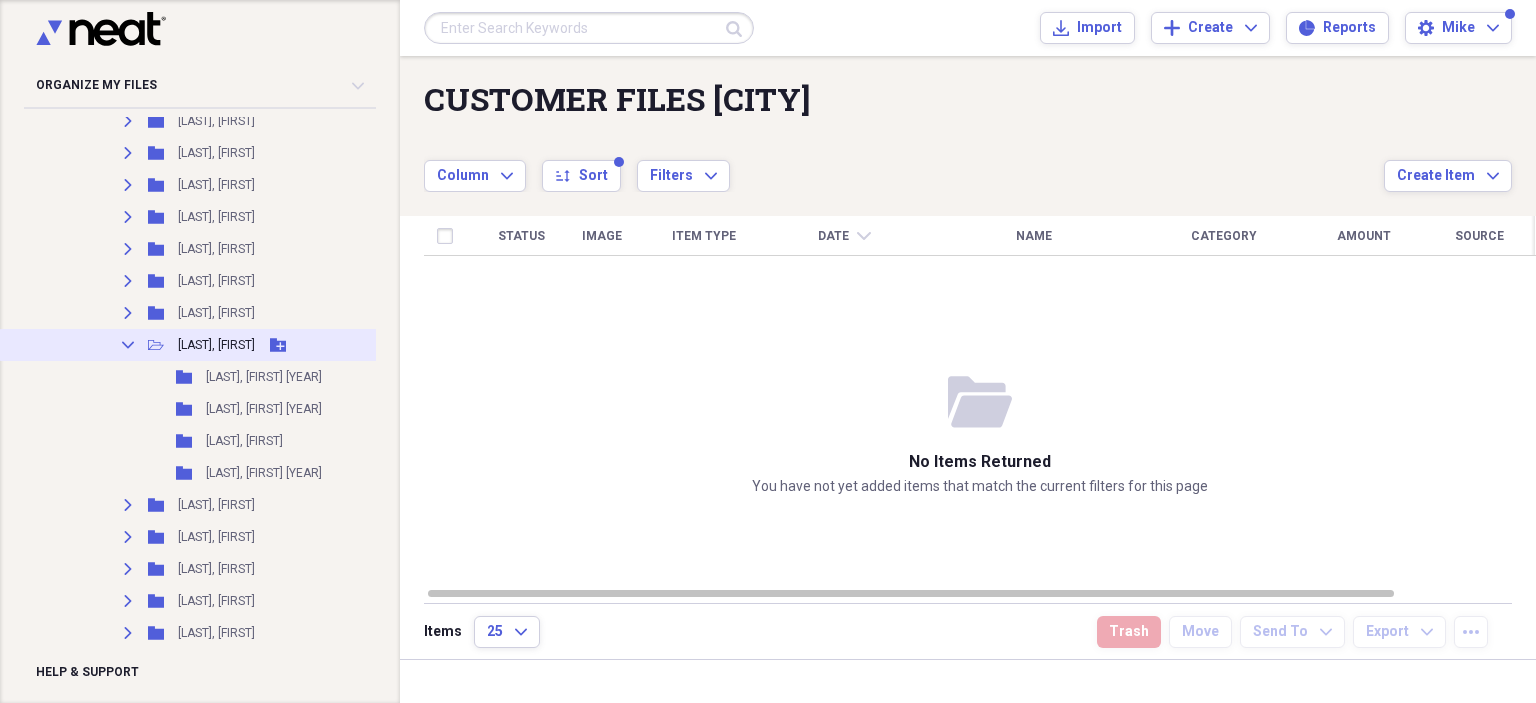click on "Collapse" 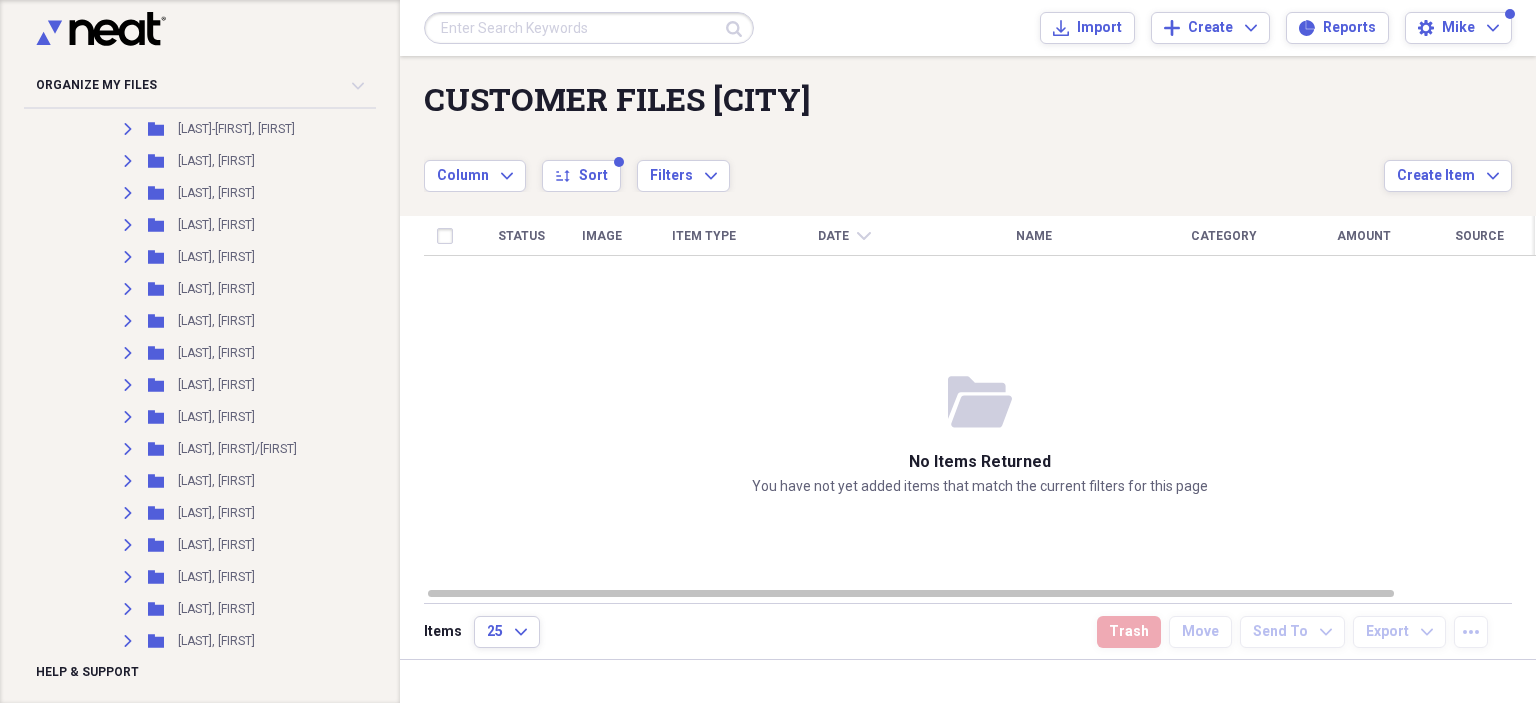 scroll, scrollTop: 2600, scrollLeft: 0, axis: vertical 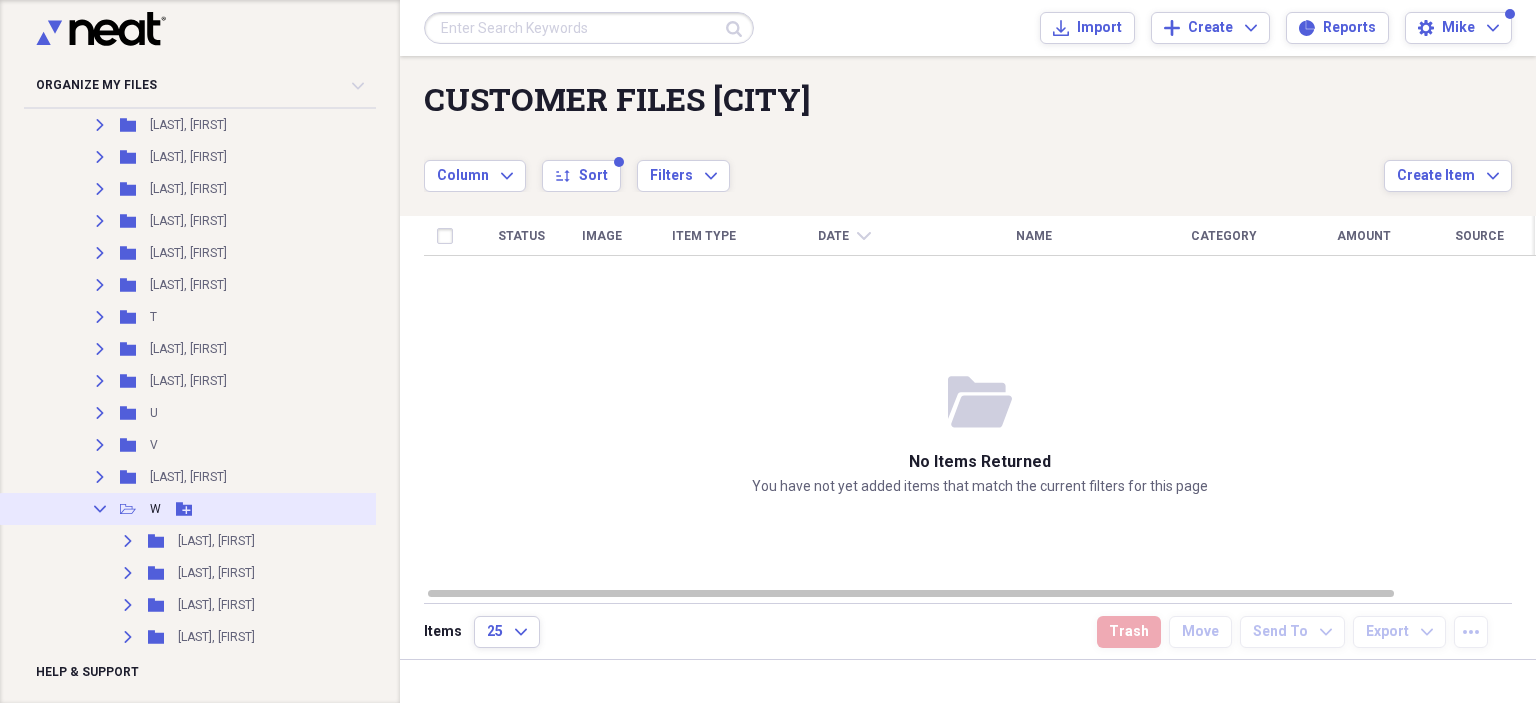 click on "Collapse" 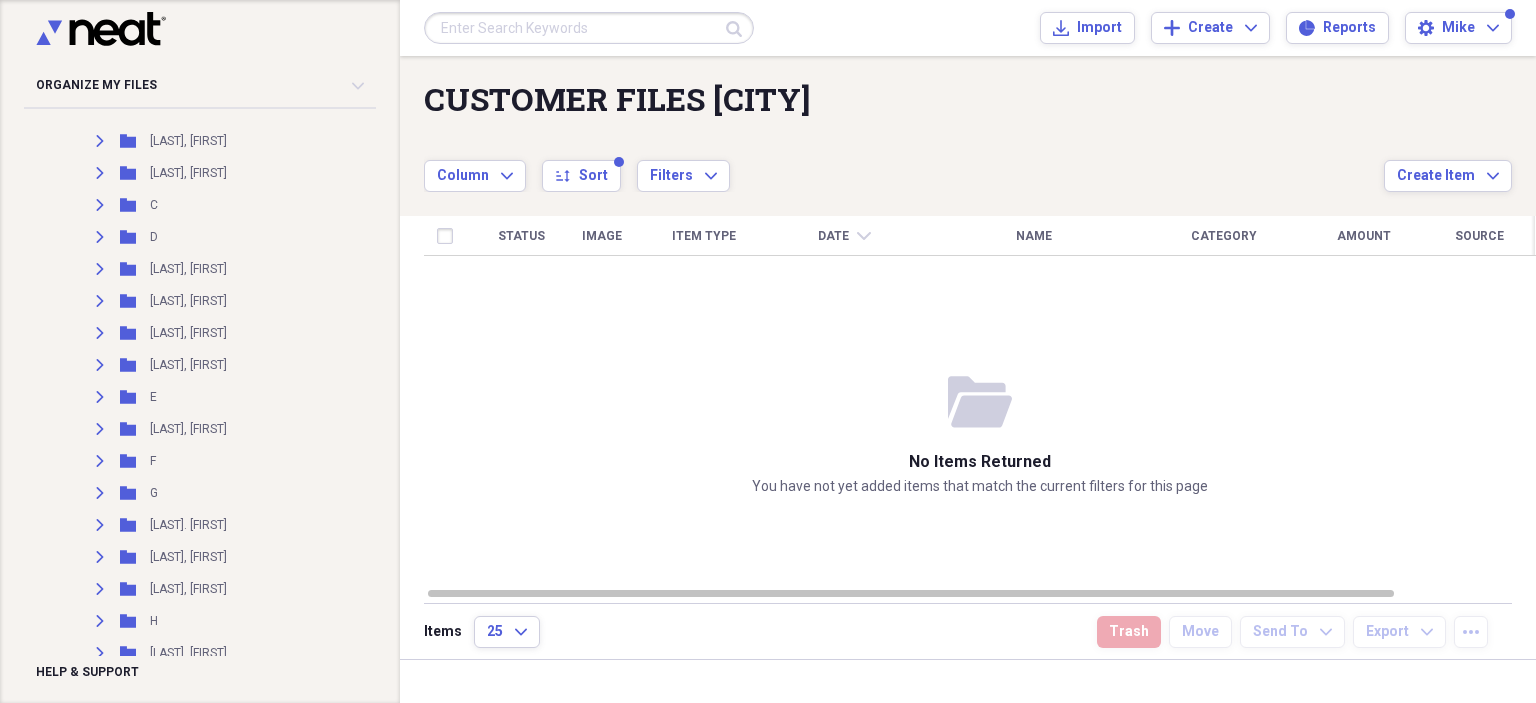 scroll, scrollTop: 100, scrollLeft: 0, axis: vertical 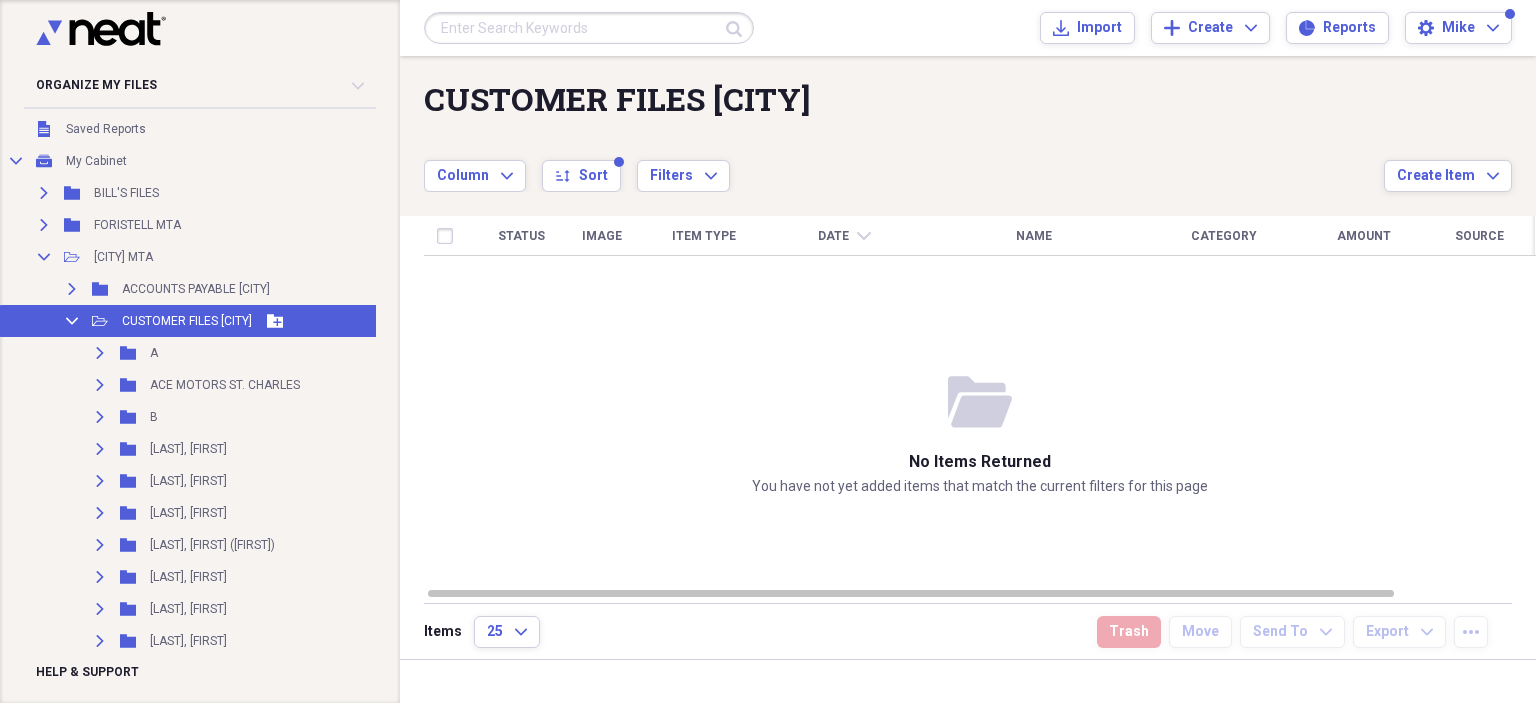 click 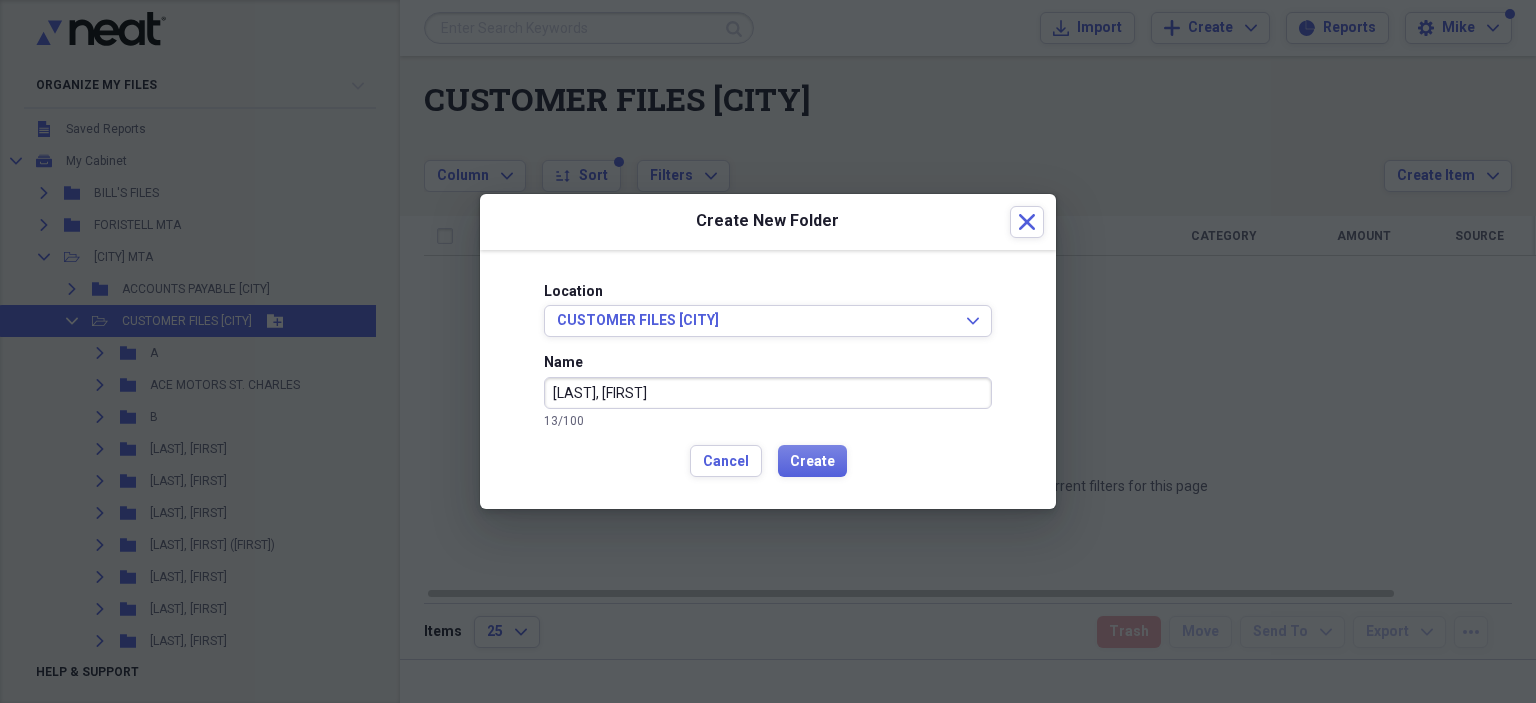type on "[LAST], [FIRST]" 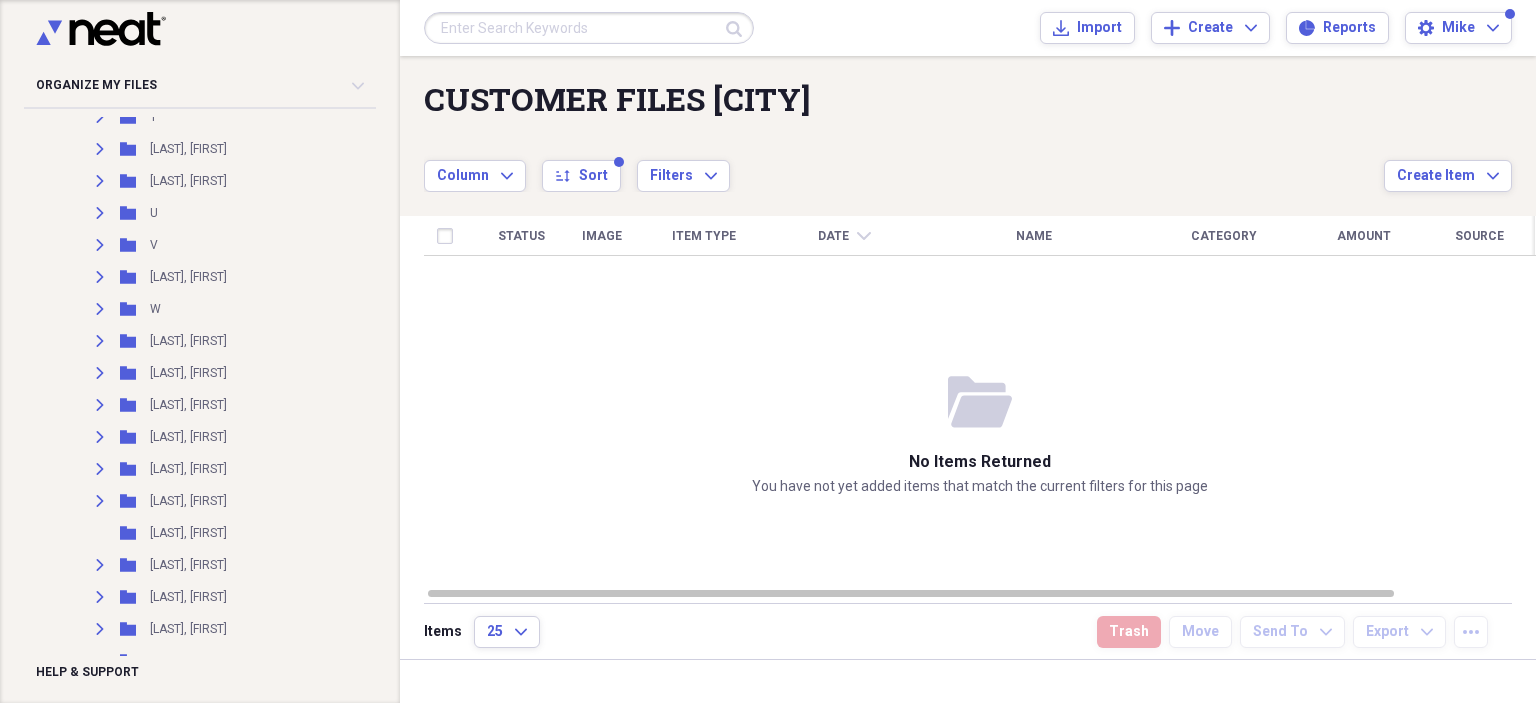 scroll, scrollTop: 2900, scrollLeft: 0, axis: vertical 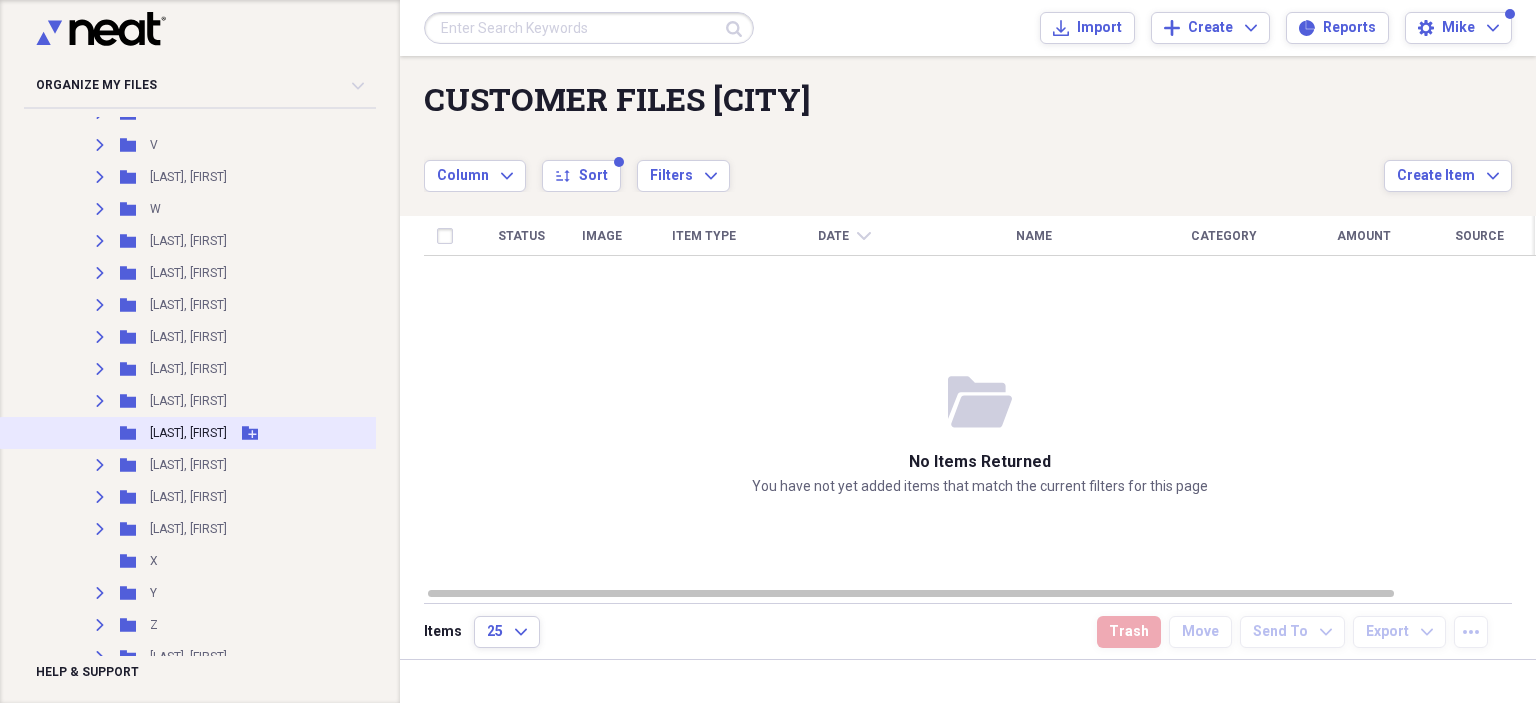 click on "Add Folder" 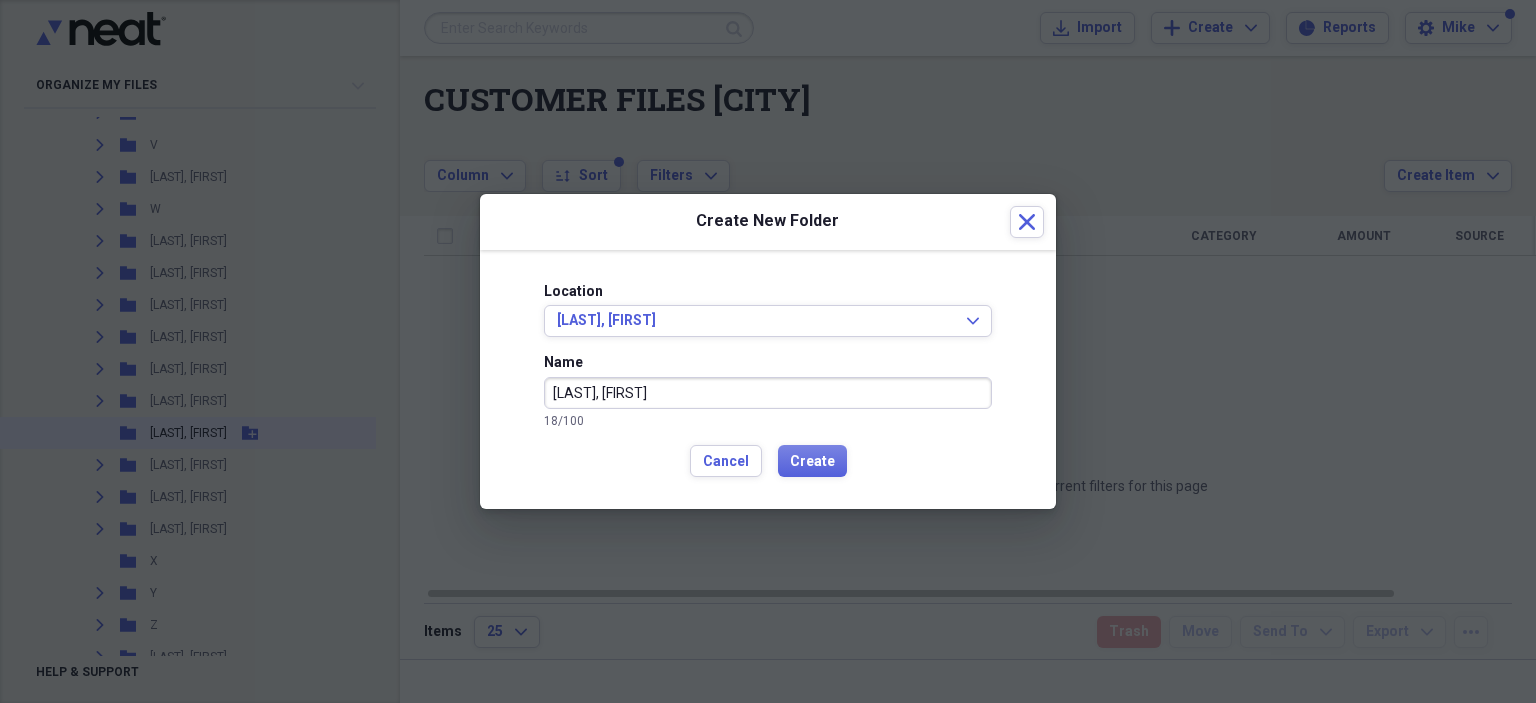 type on "[LAST], [FIRST]" 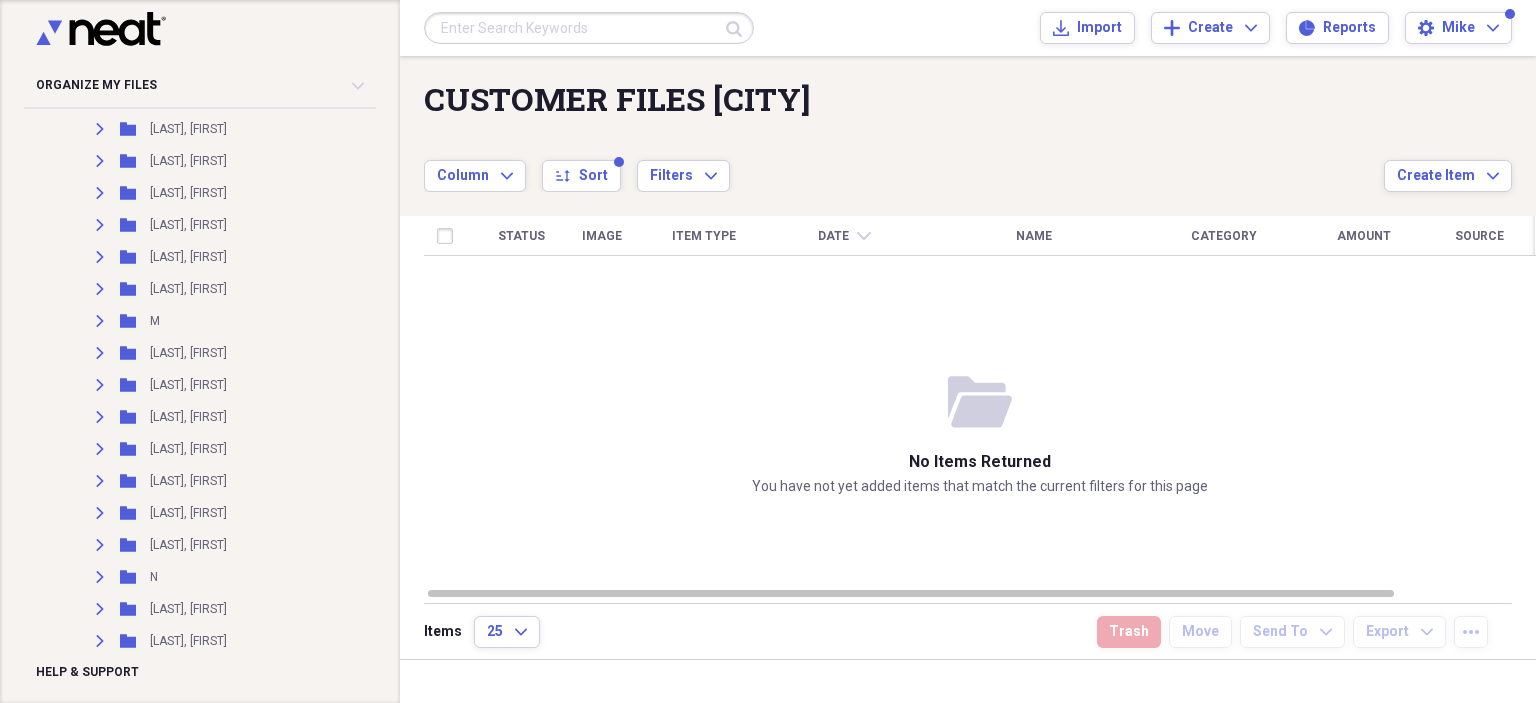 scroll, scrollTop: 2200, scrollLeft: 0, axis: vertical 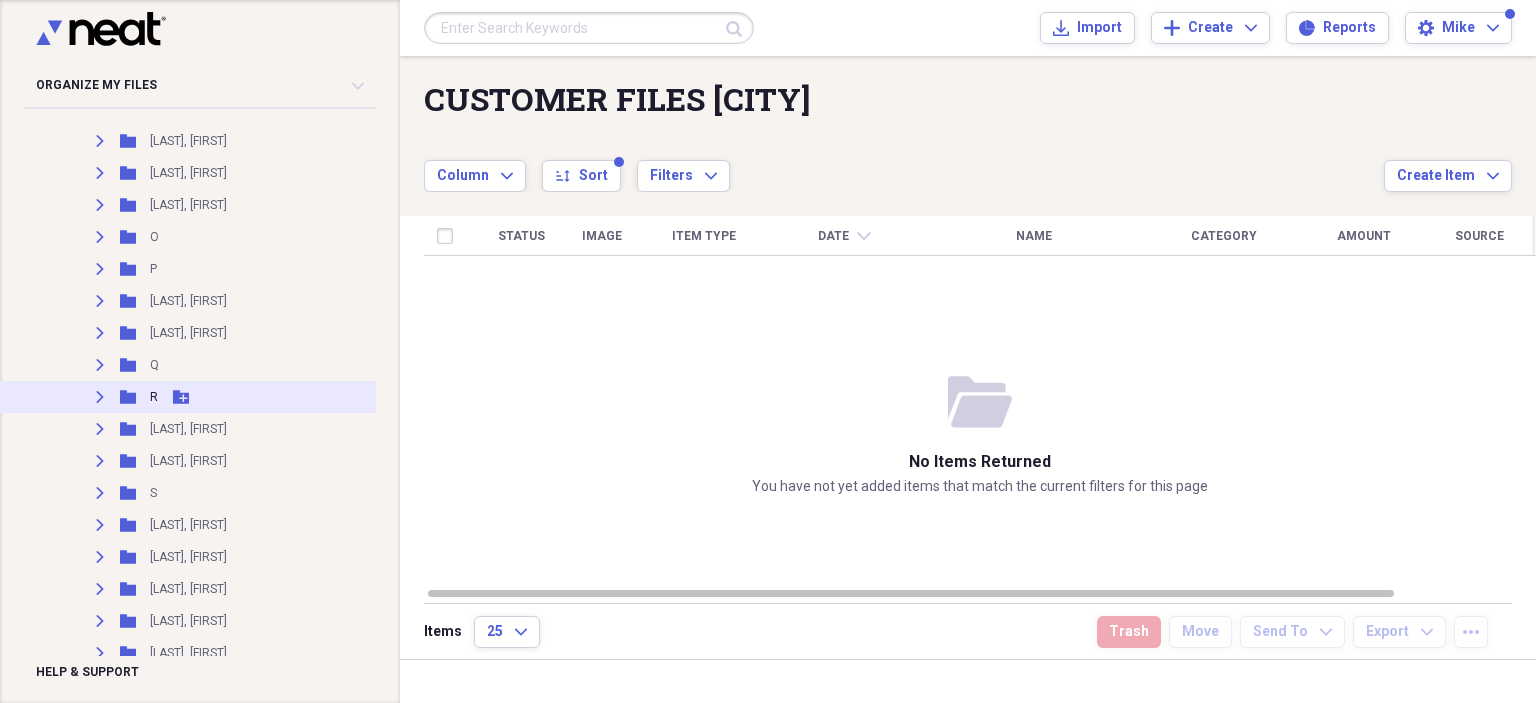 click on "Expand" 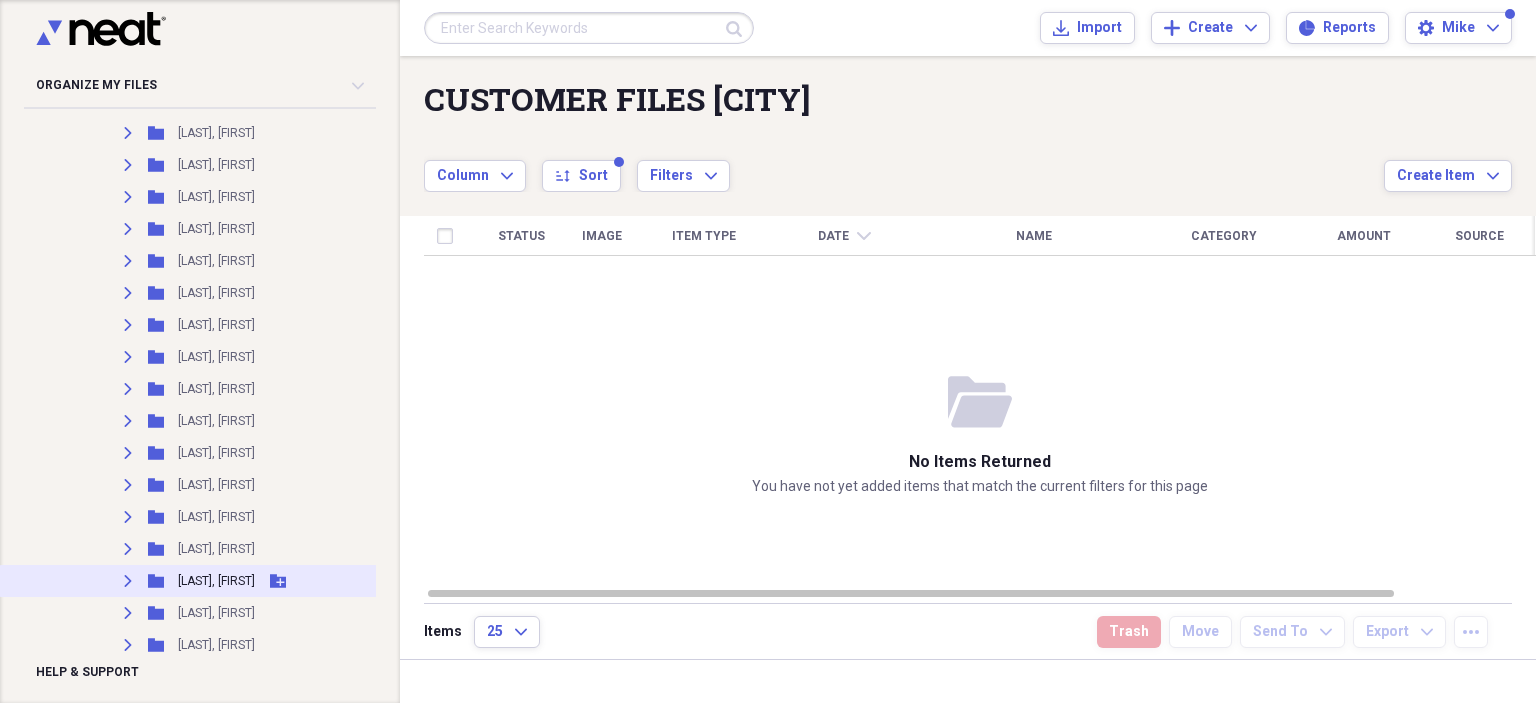 scroll, scrollTop: 5800, scrollLeft: 0, axis: vertical 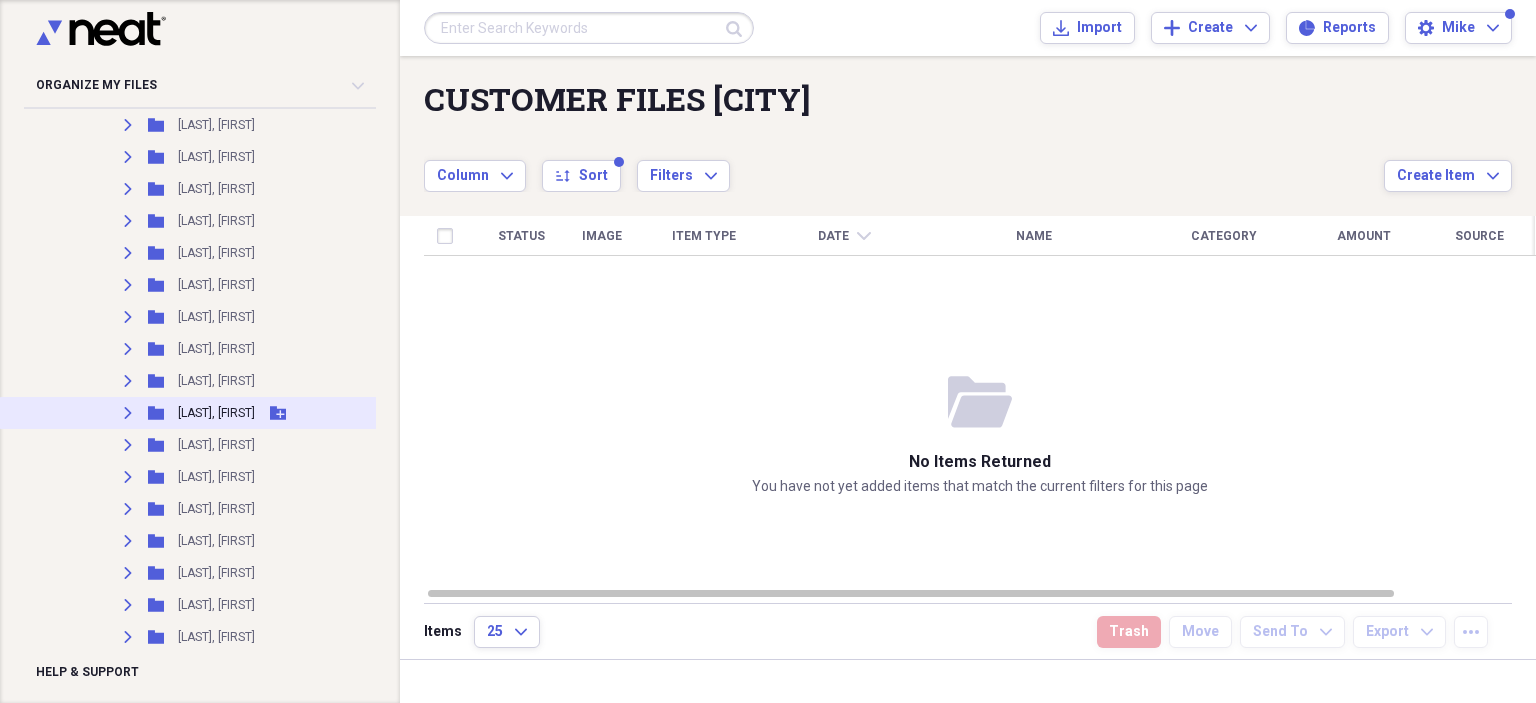 click on "Expand" at bounding box center (128, 413) 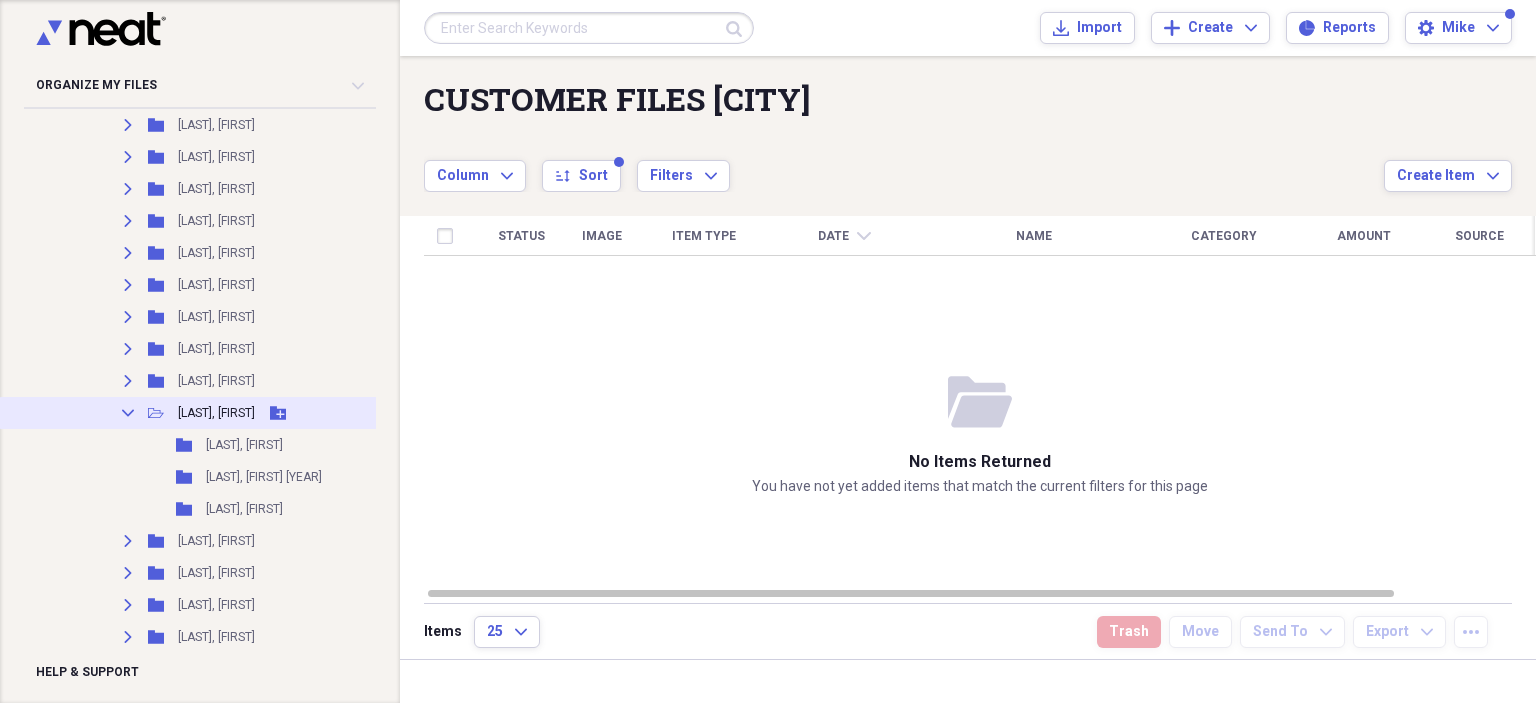 click 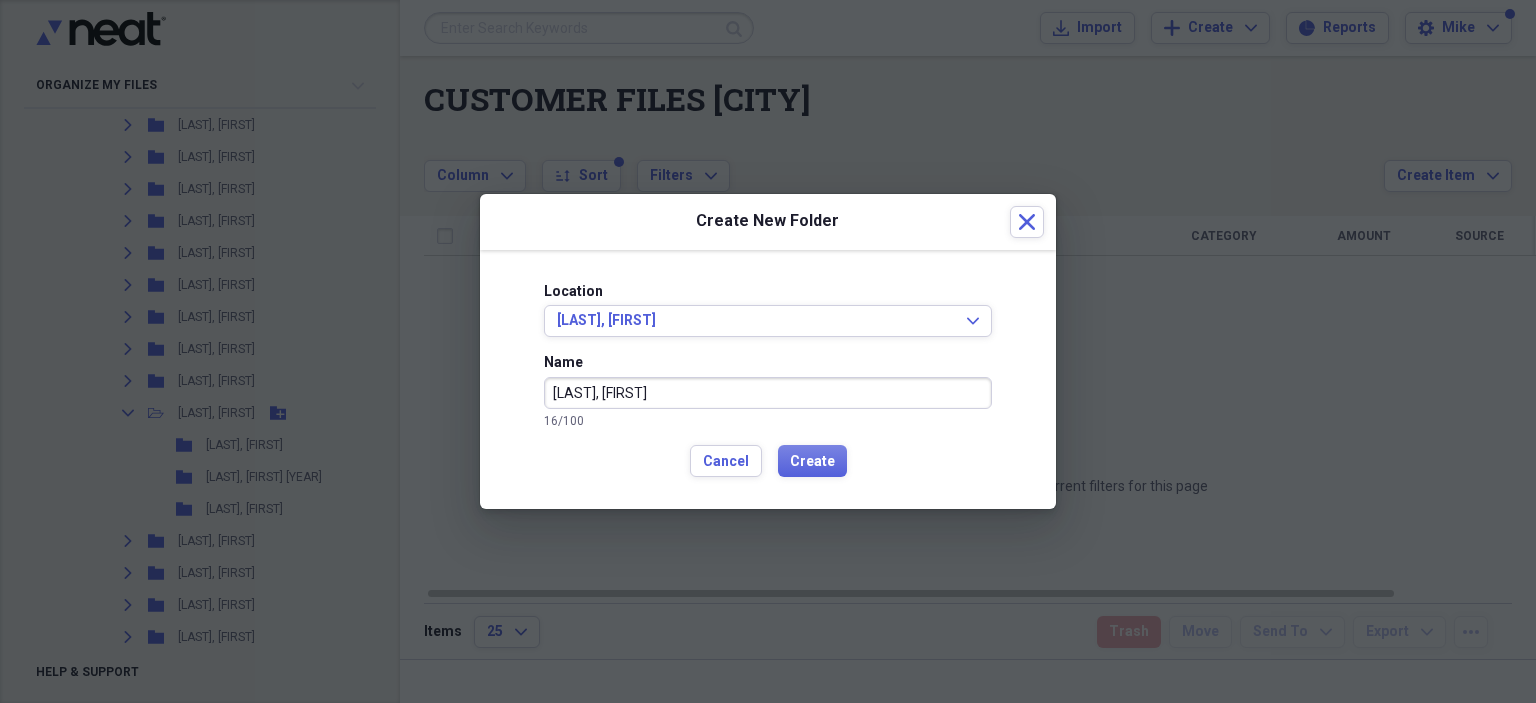 type on "[LAST], [FIRST]" 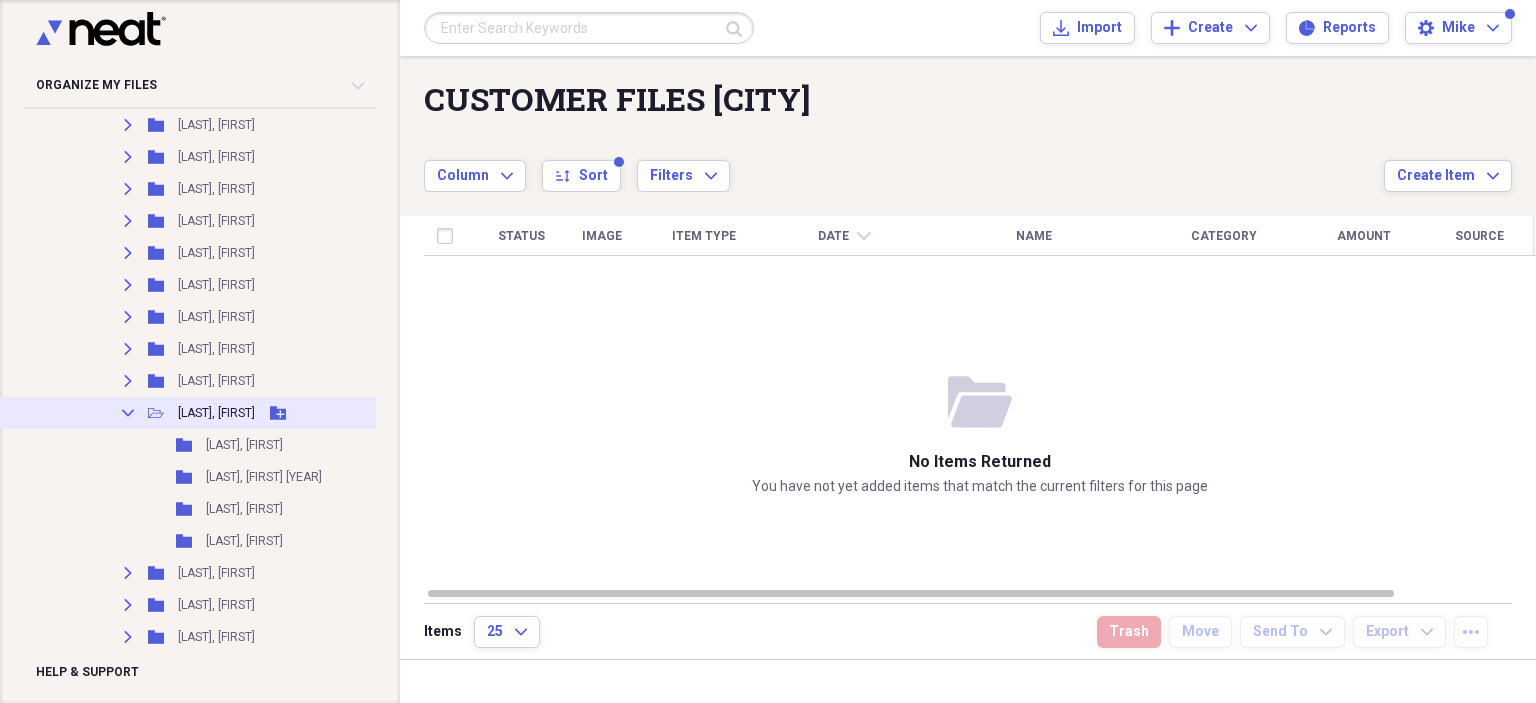 click on "Collapse" 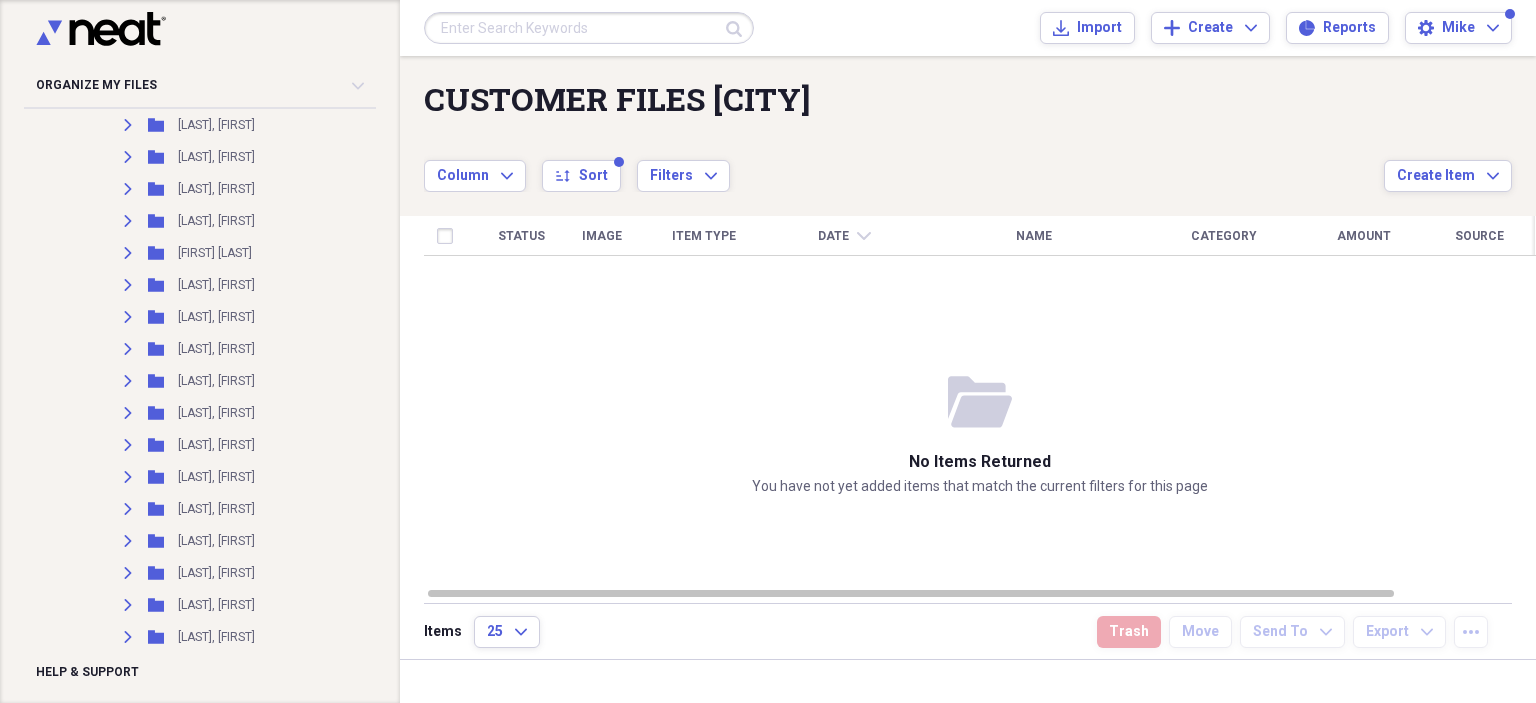 scroll, scrollTop: 2200, scrollLeft: 0, axis: vertical 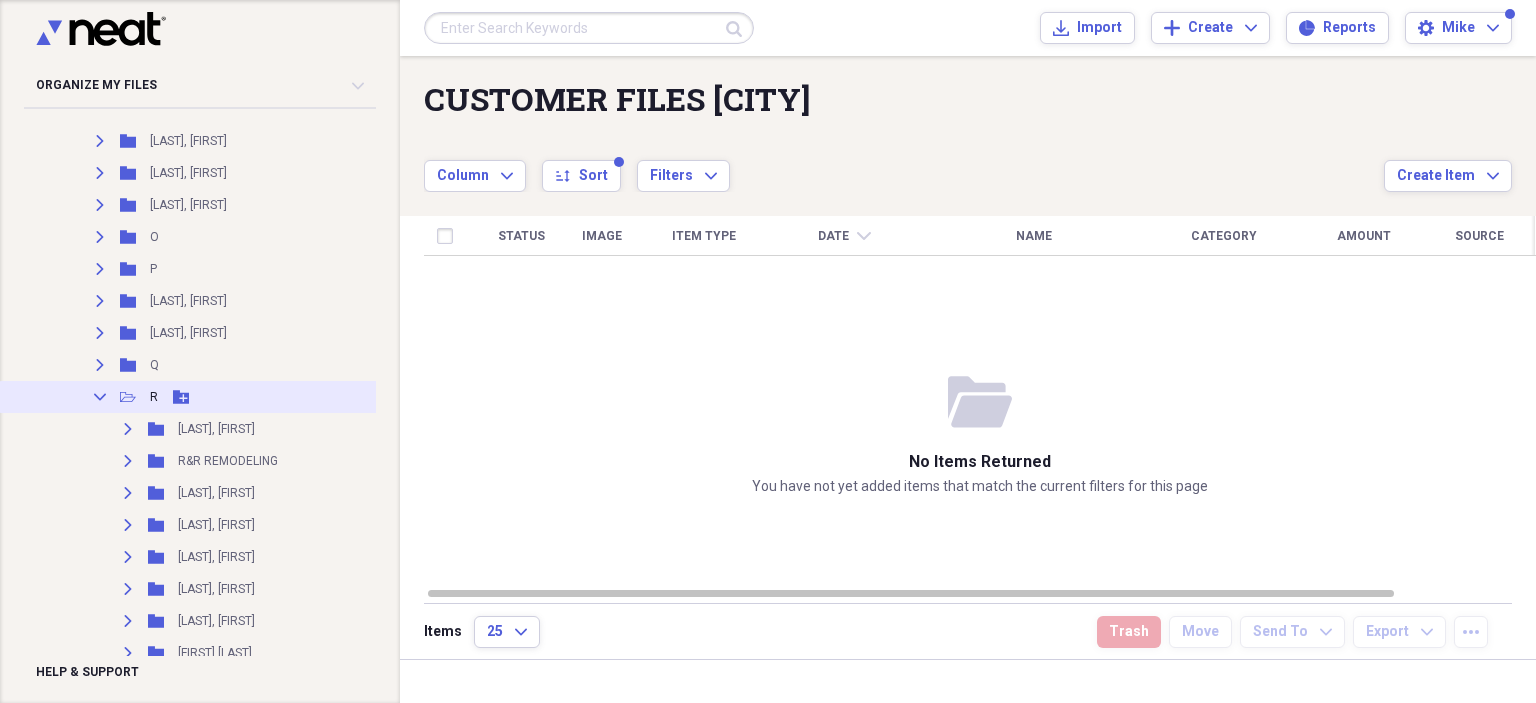 click on "Collapse" 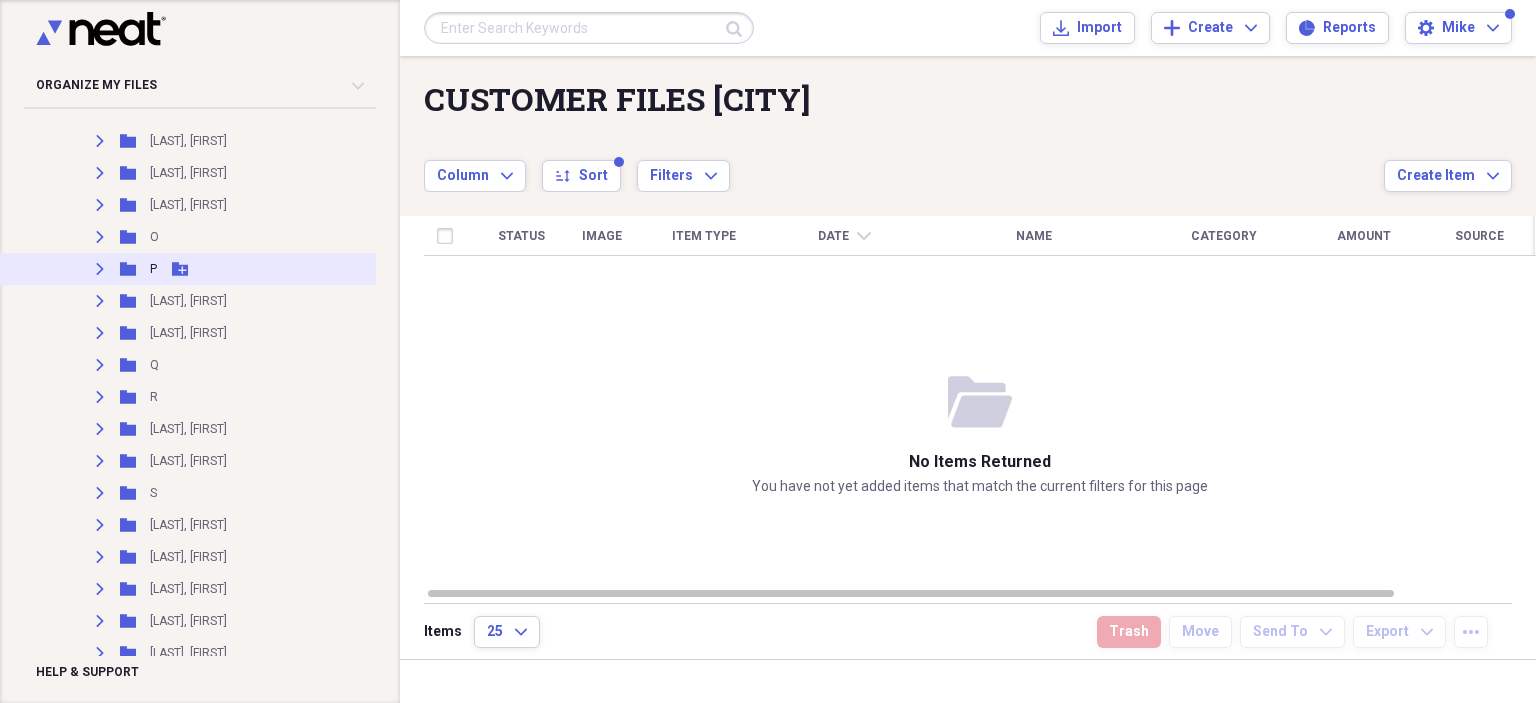 click on "Expand" 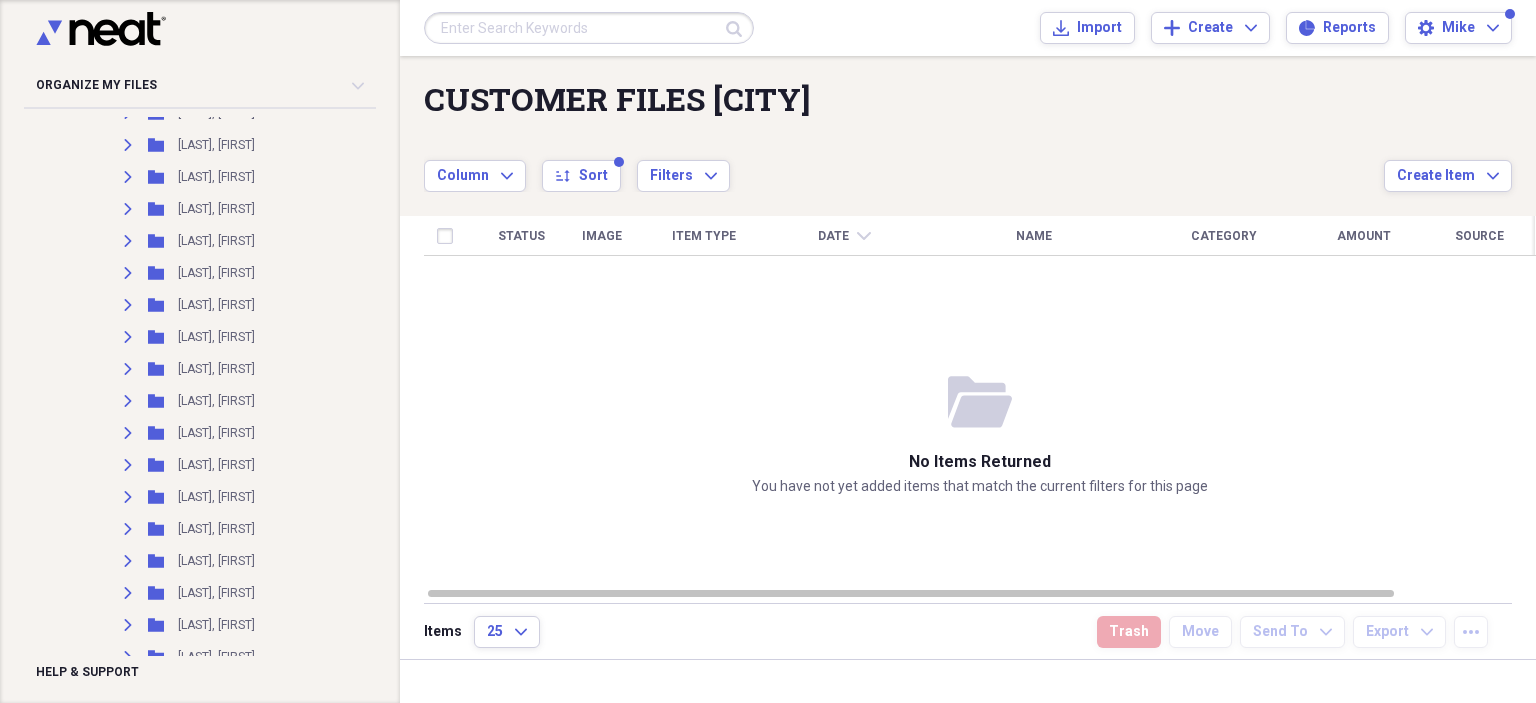 scroll, scrollTop: 2300, scrollLeft: 0, axis: vertical 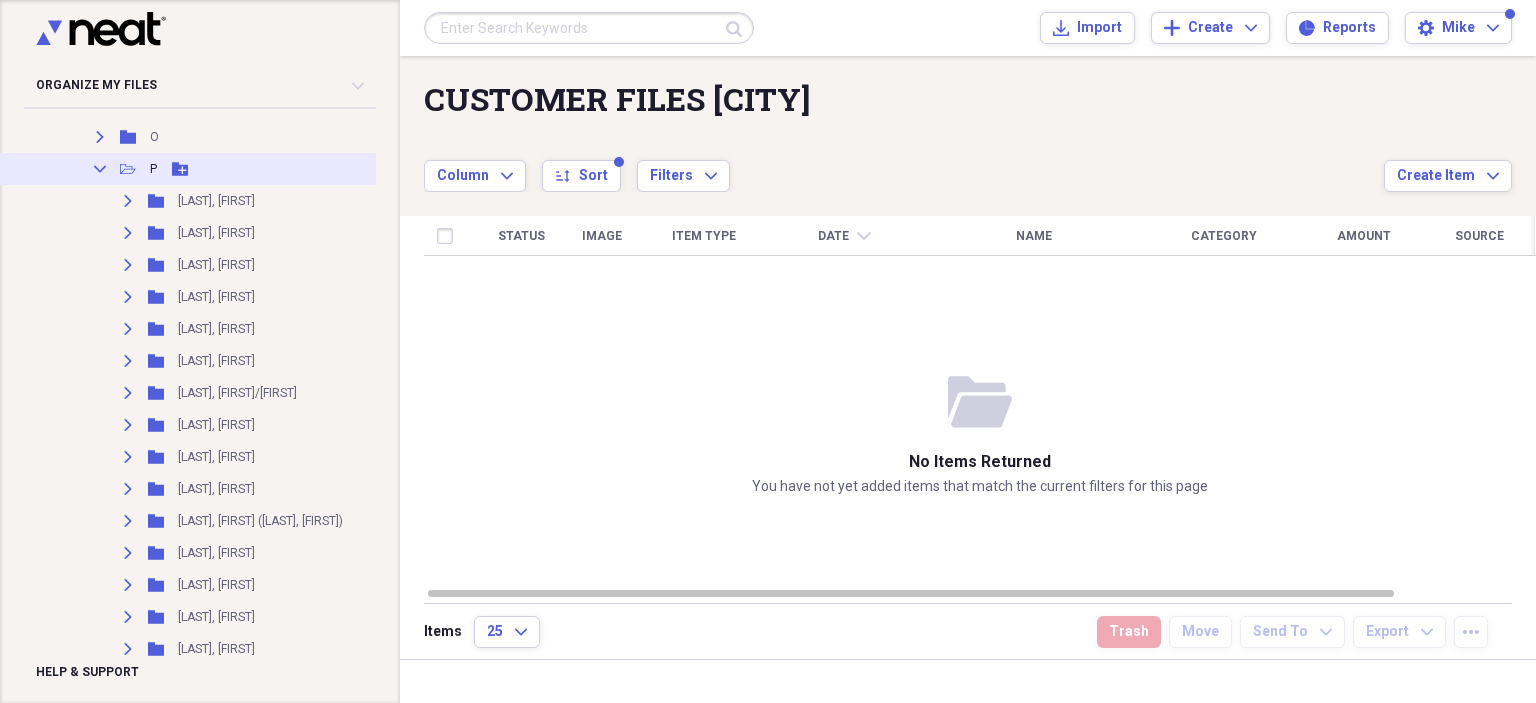 click on "Collapse" 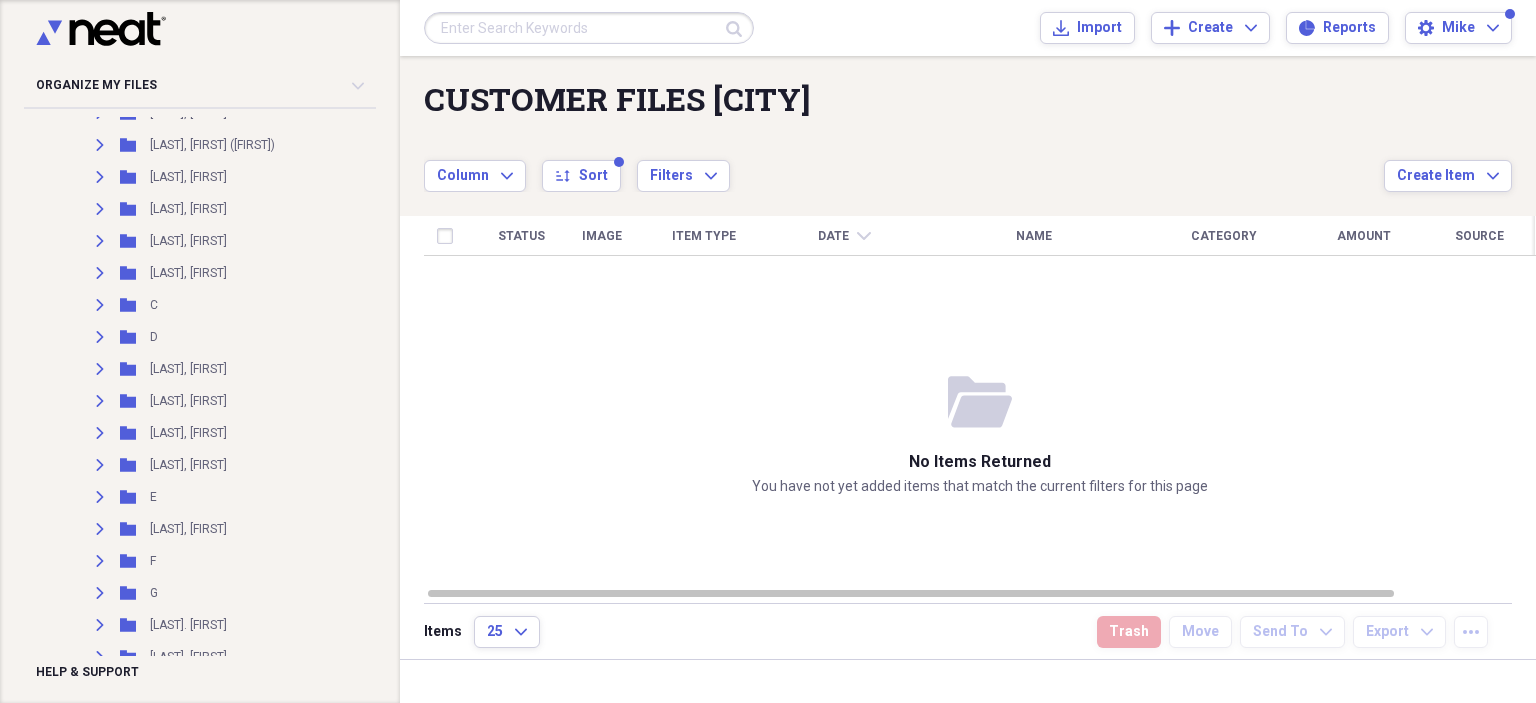 scroll, scrollTop: 100, scrollLeft: 0, axis: vertical 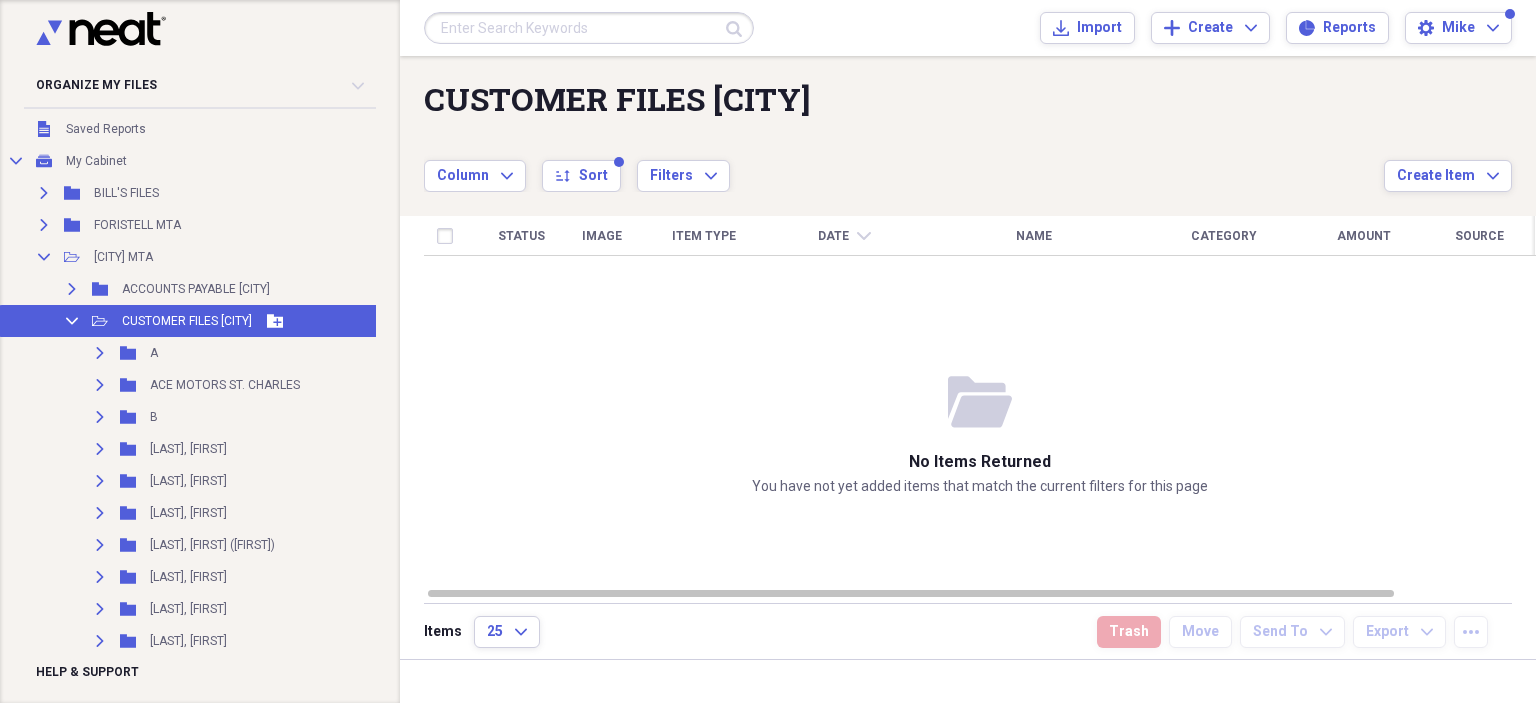 click 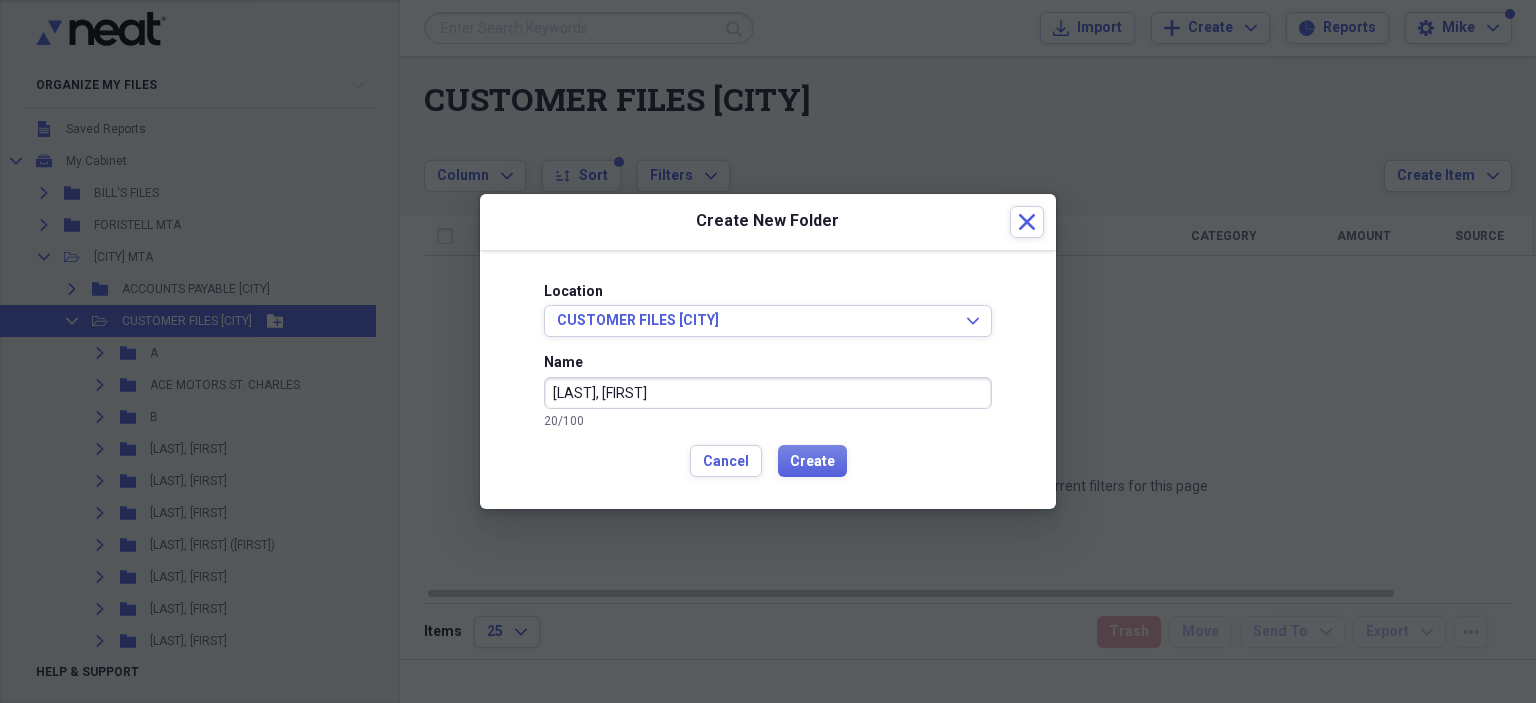 type on "[LAST], [FIRST]" 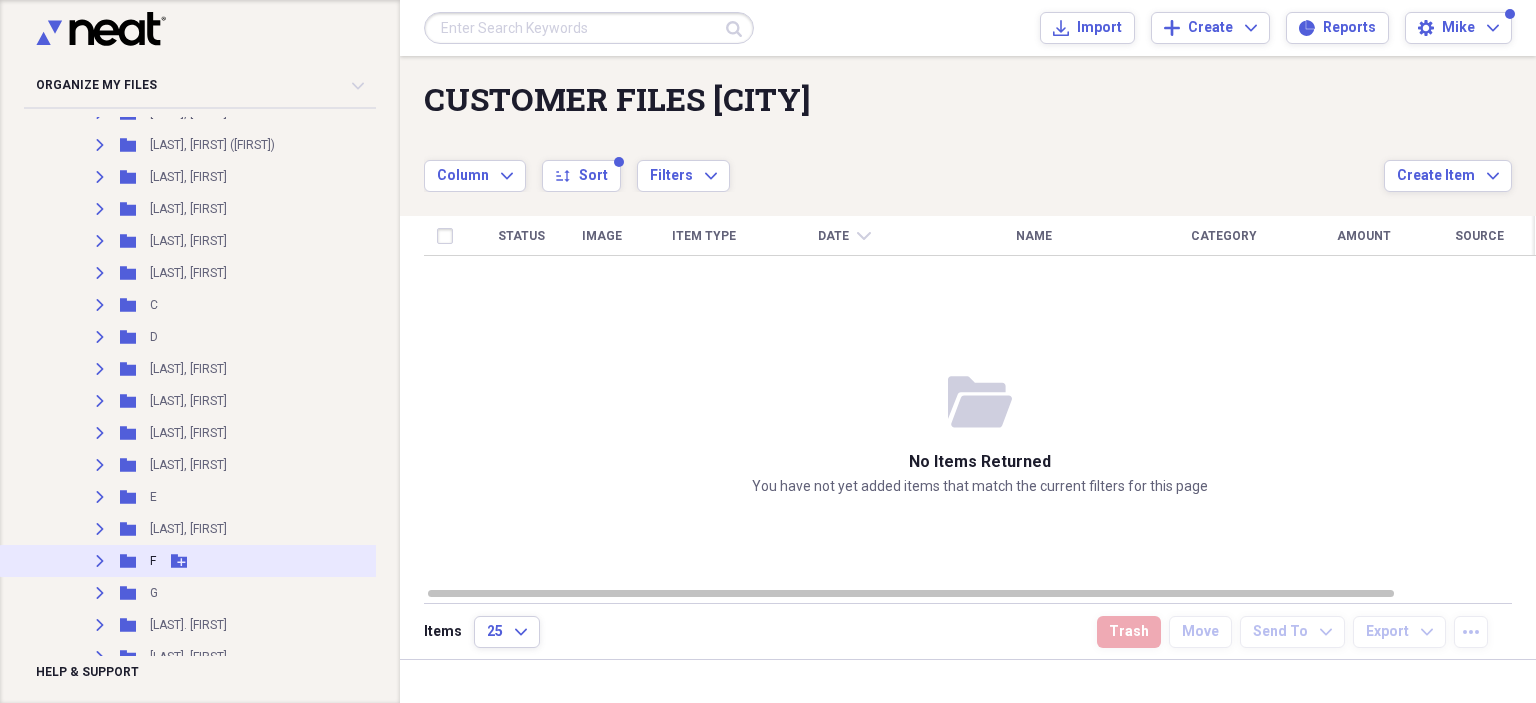 scroll, scrollTop: 900, scrollLeft: 0, axis: vertical 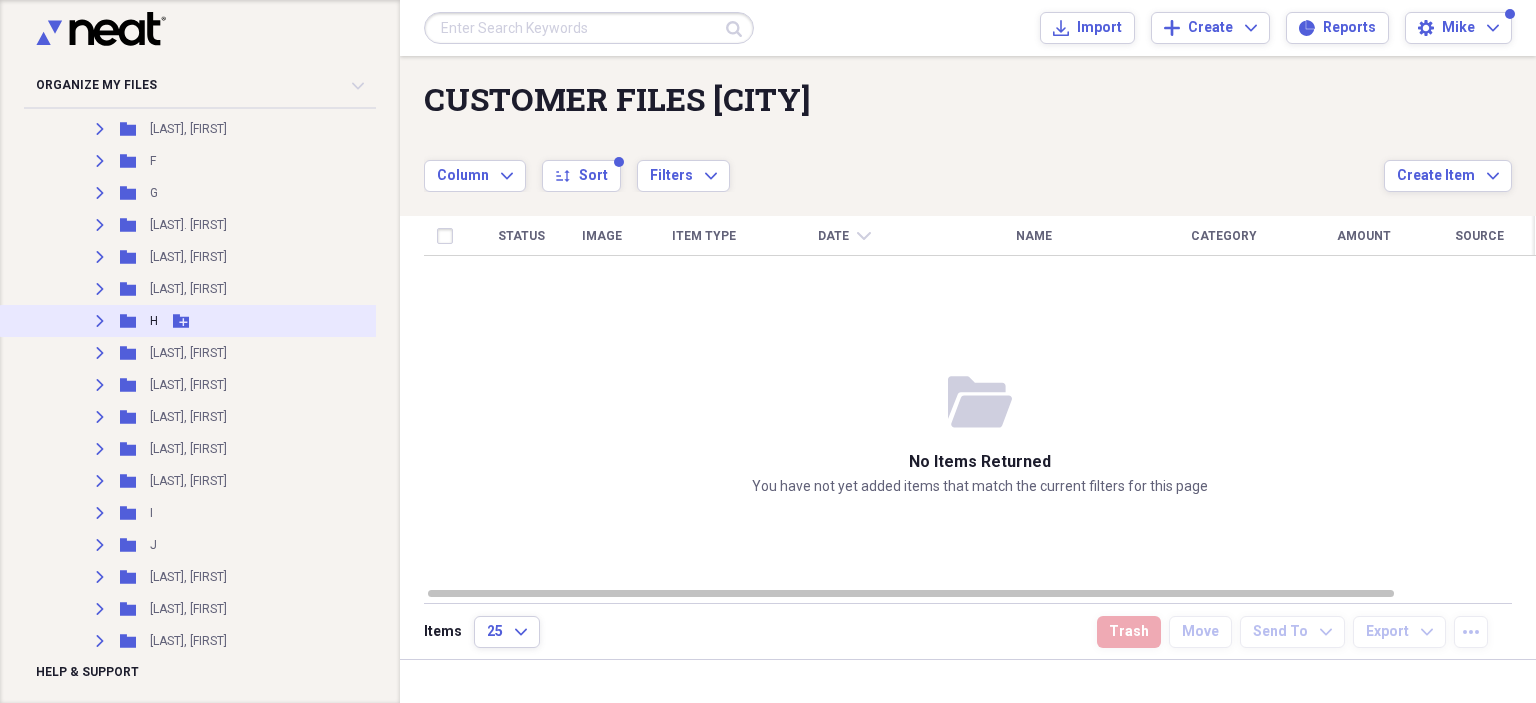 click on "Expand" 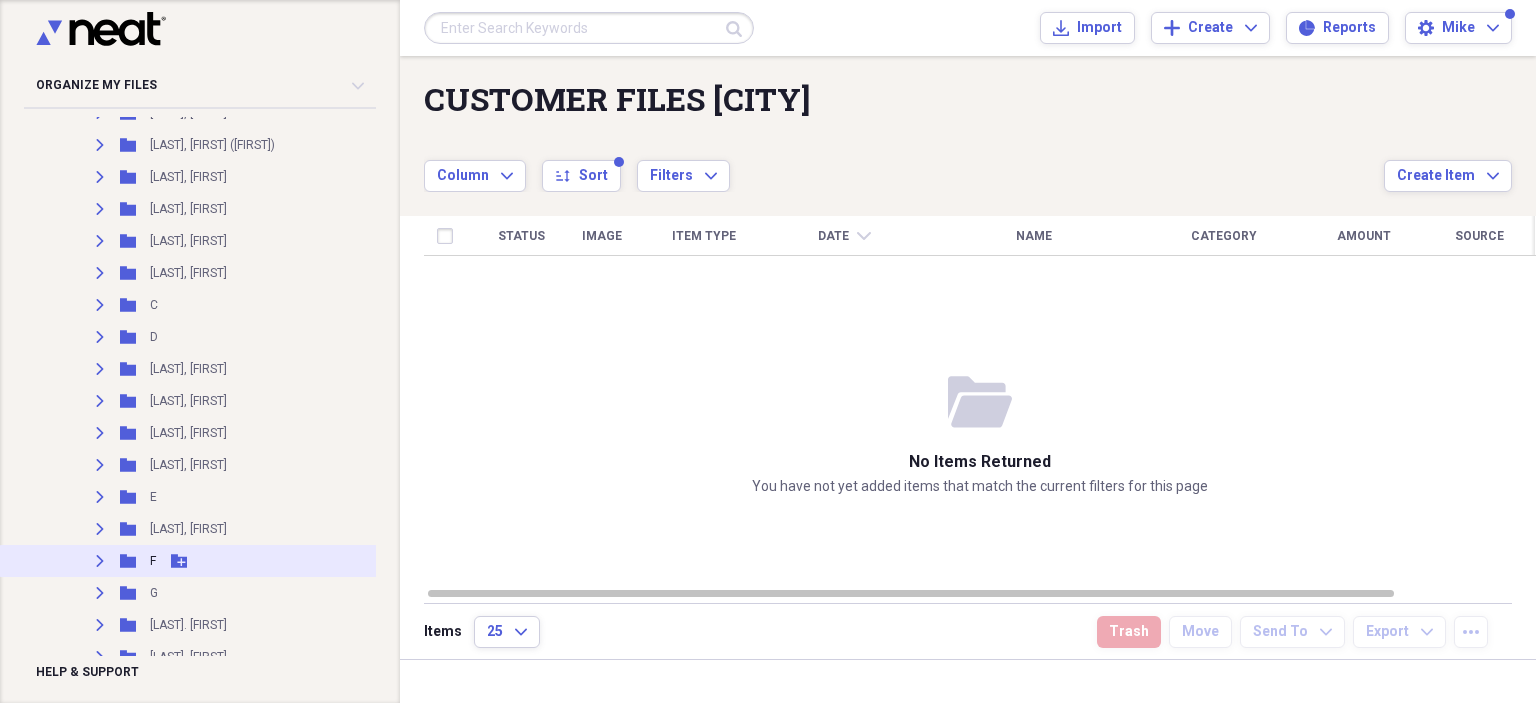scroll, scrollTop: 600, scrollLeft: 0, axis: vertical 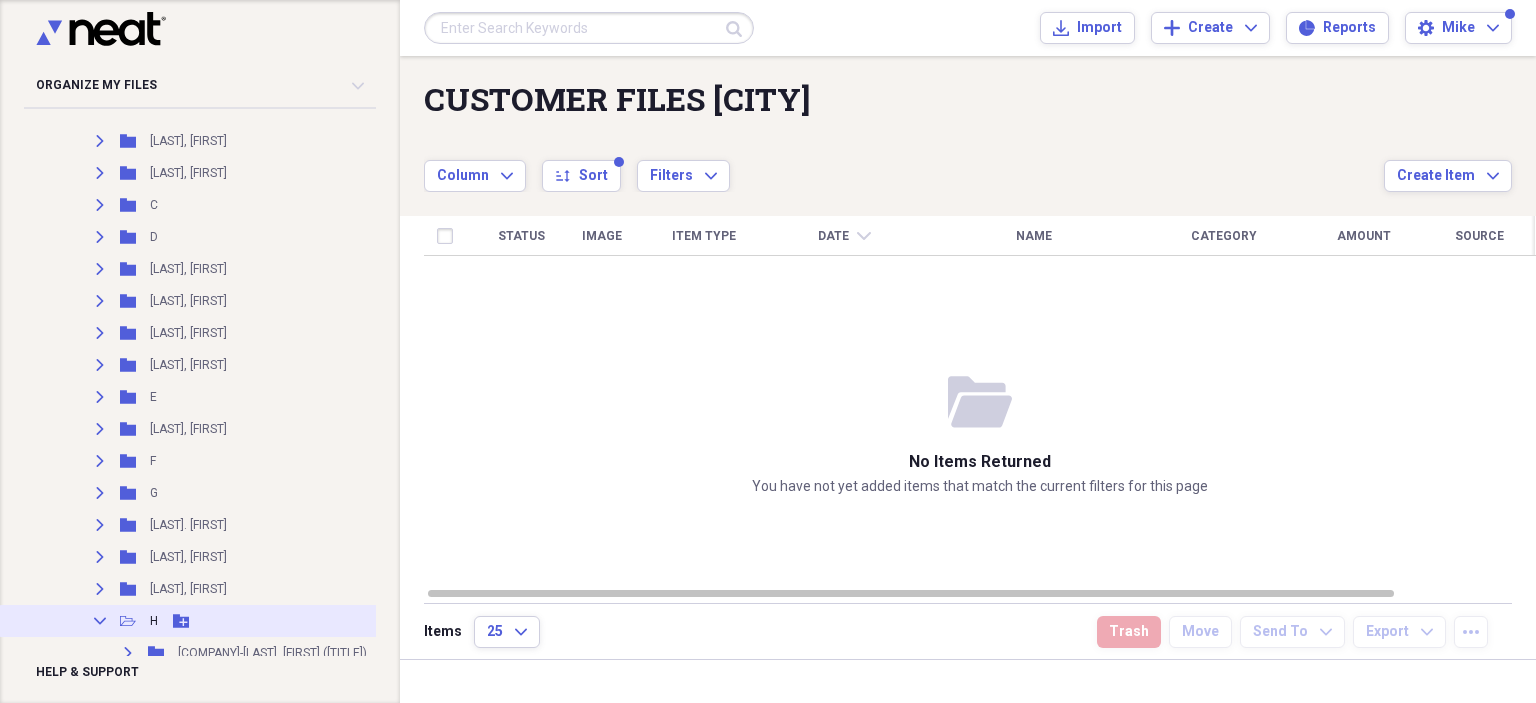 click on "Collapse" 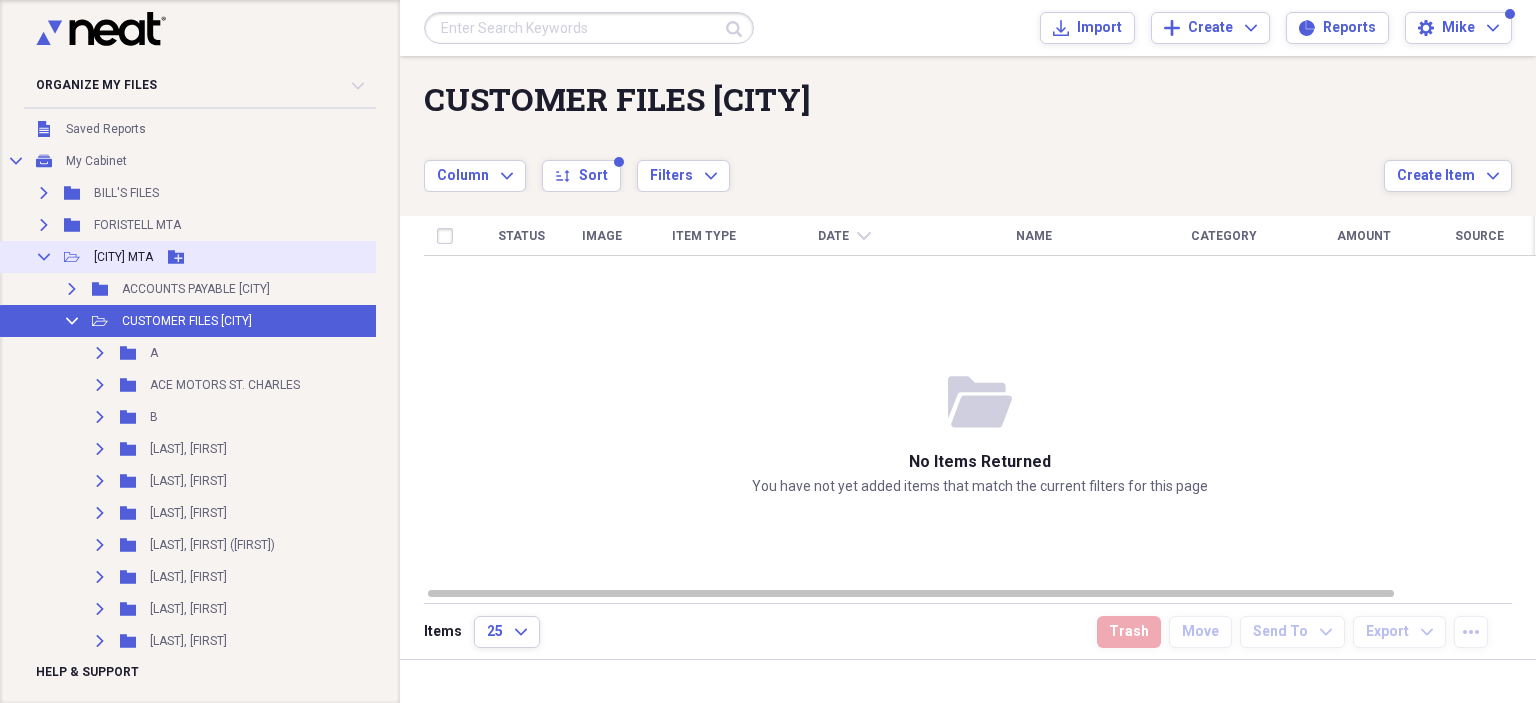 scroll, scrollTop: 0, scrollLeft: 0, axis: both 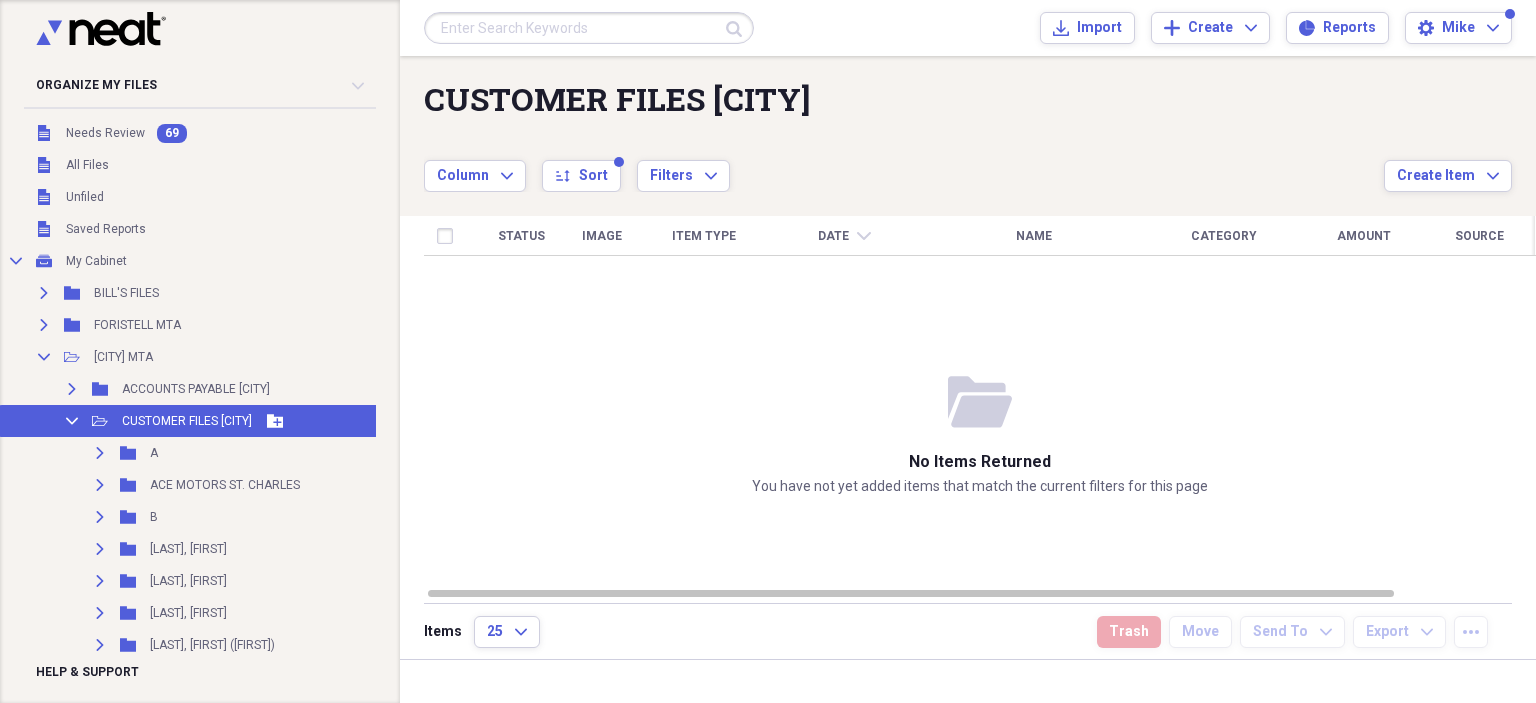 click on "Add Folder" 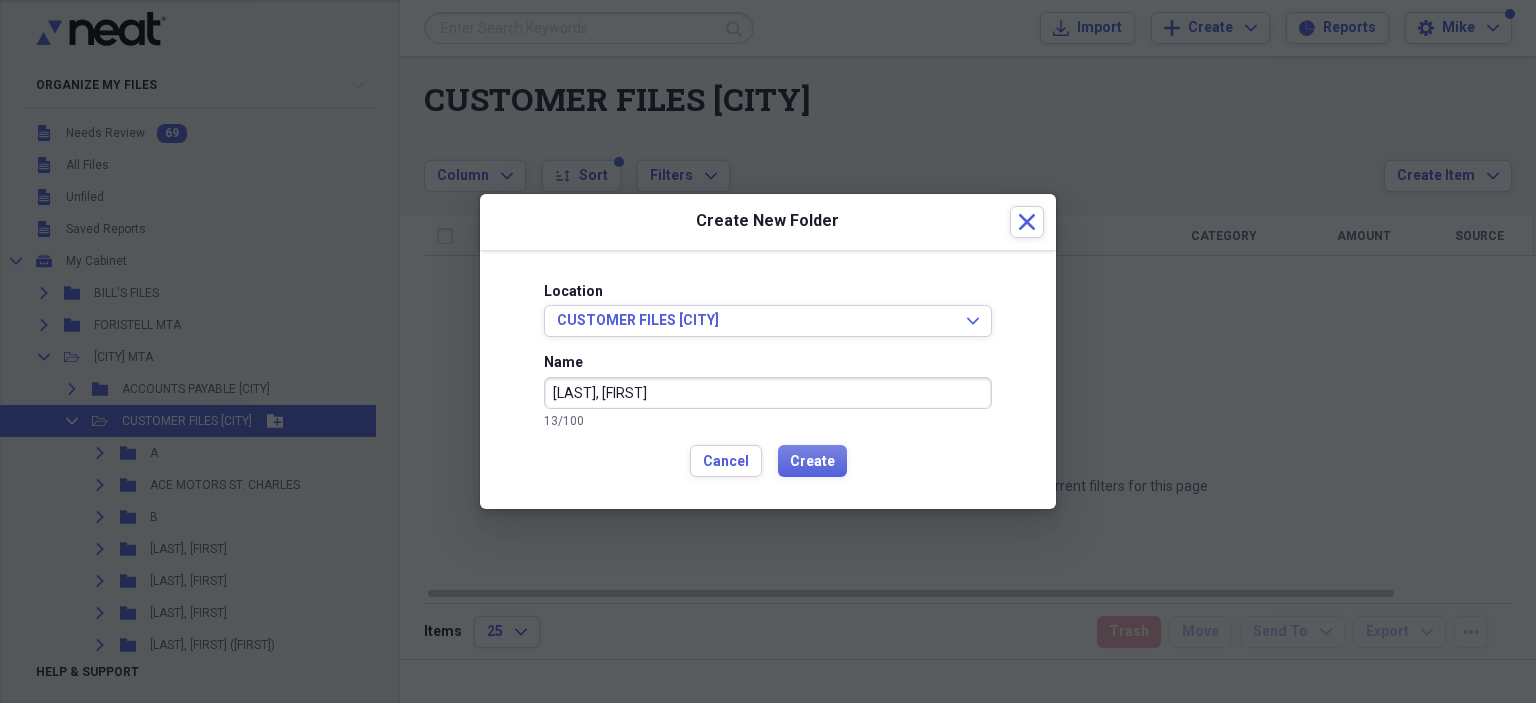 type on "[LAST], [FIRST]" 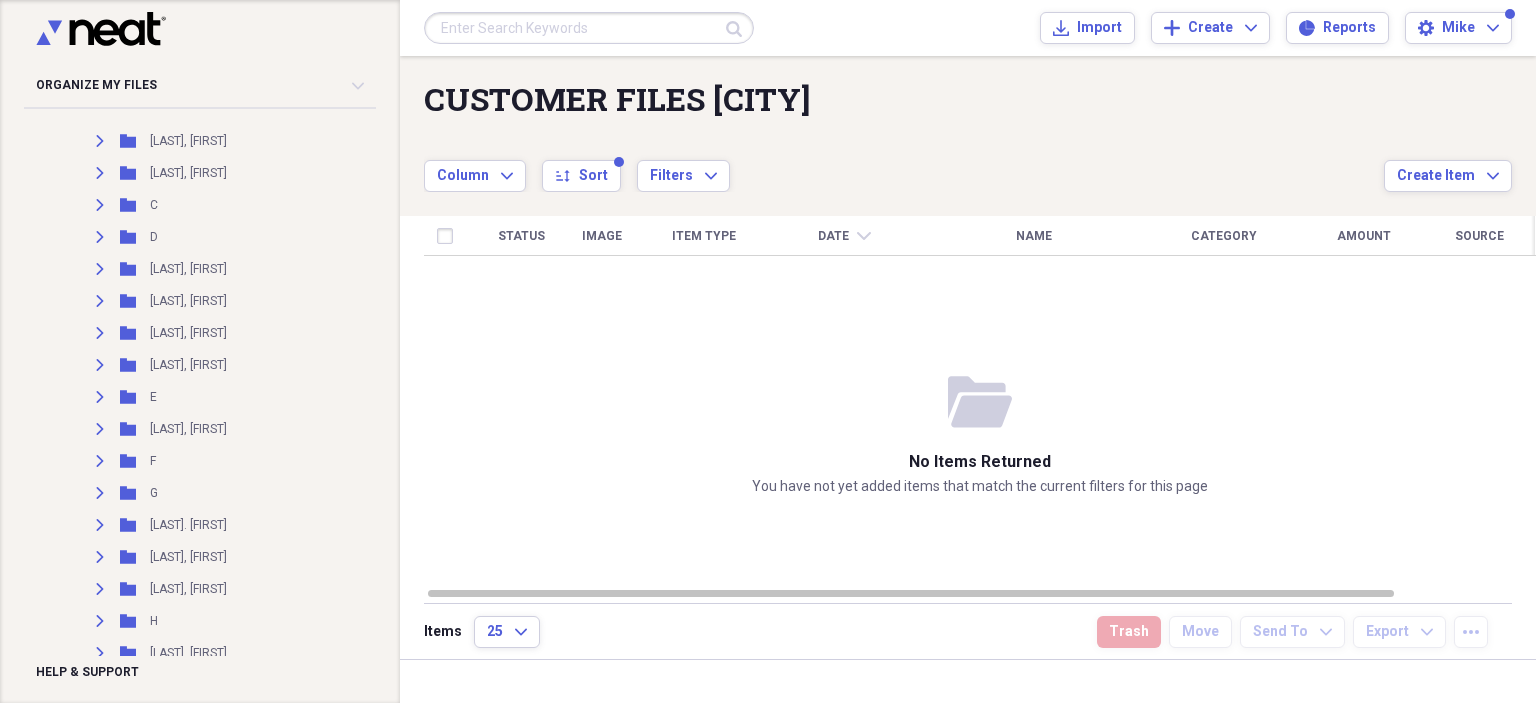 scroll, scrollTop: 1000, scrollLeft: 0, axis: vertical 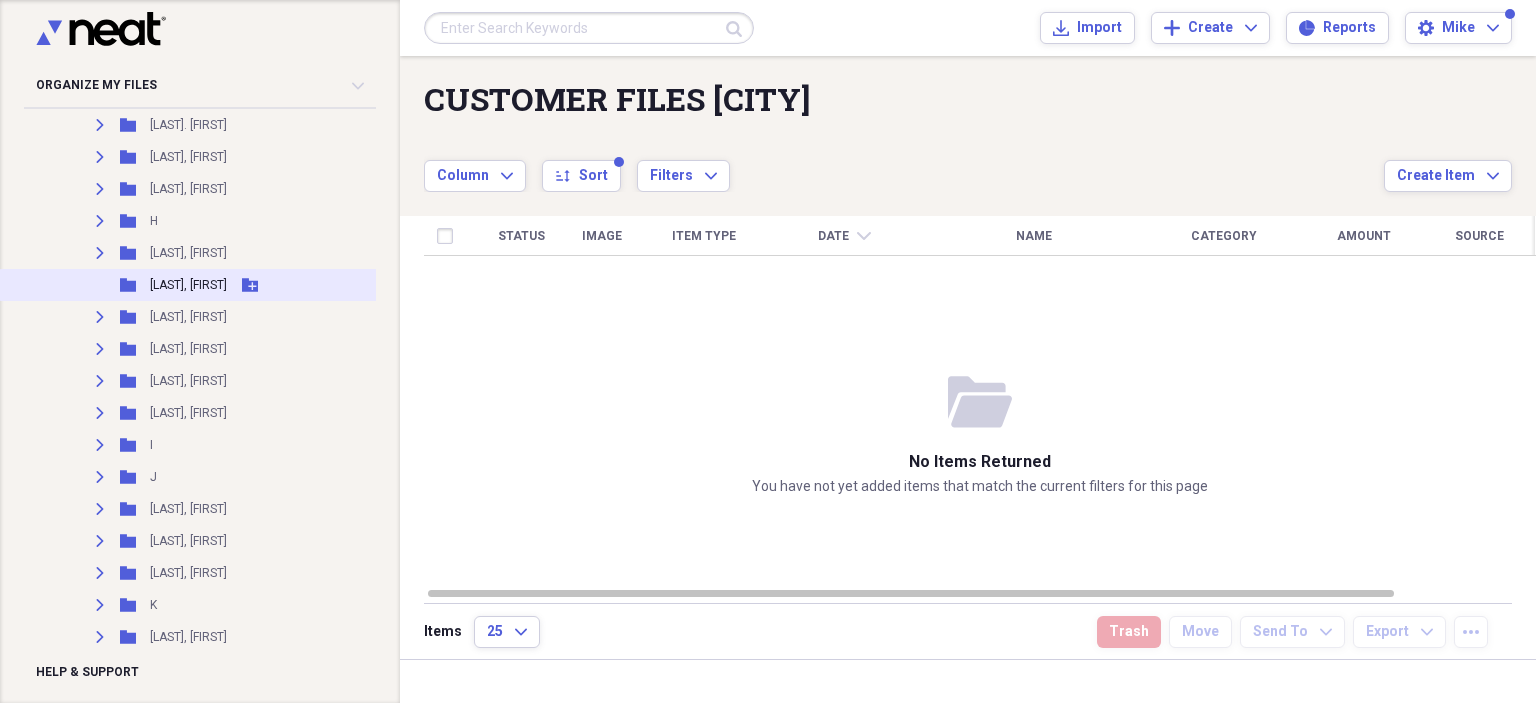 click on "Add Folder" 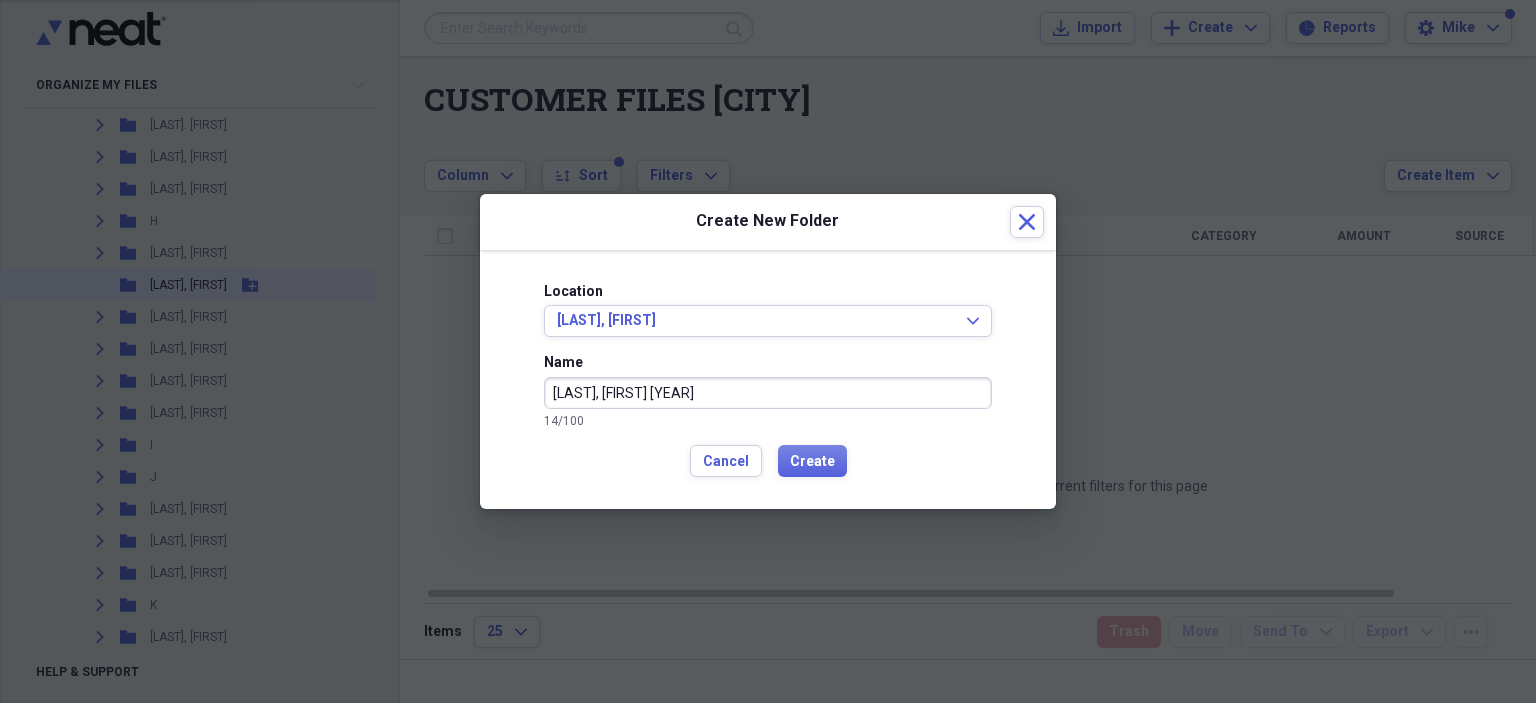 type on "[LAST], [FIRST] [YEAR]" 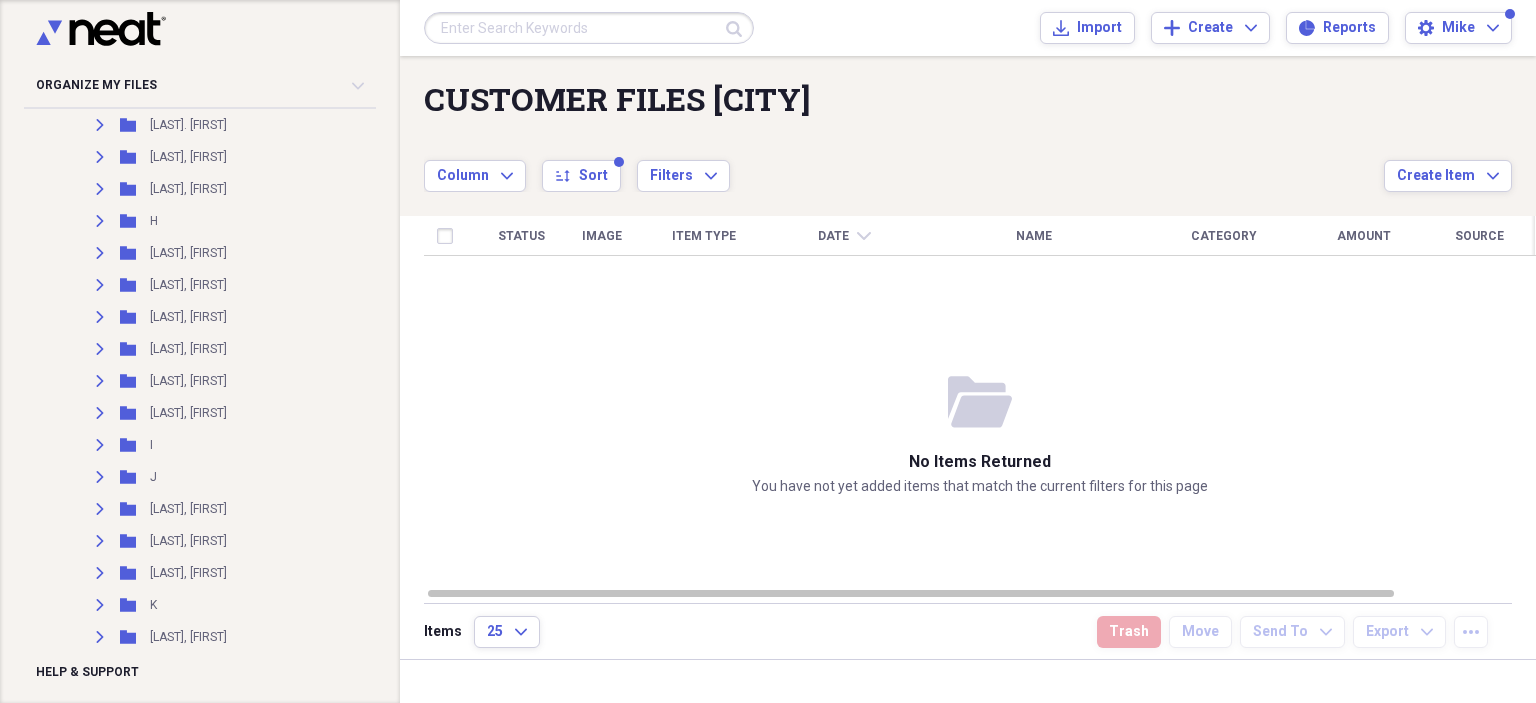 click on "[FIRST] [LAST]" at bounding box center [768, 351] 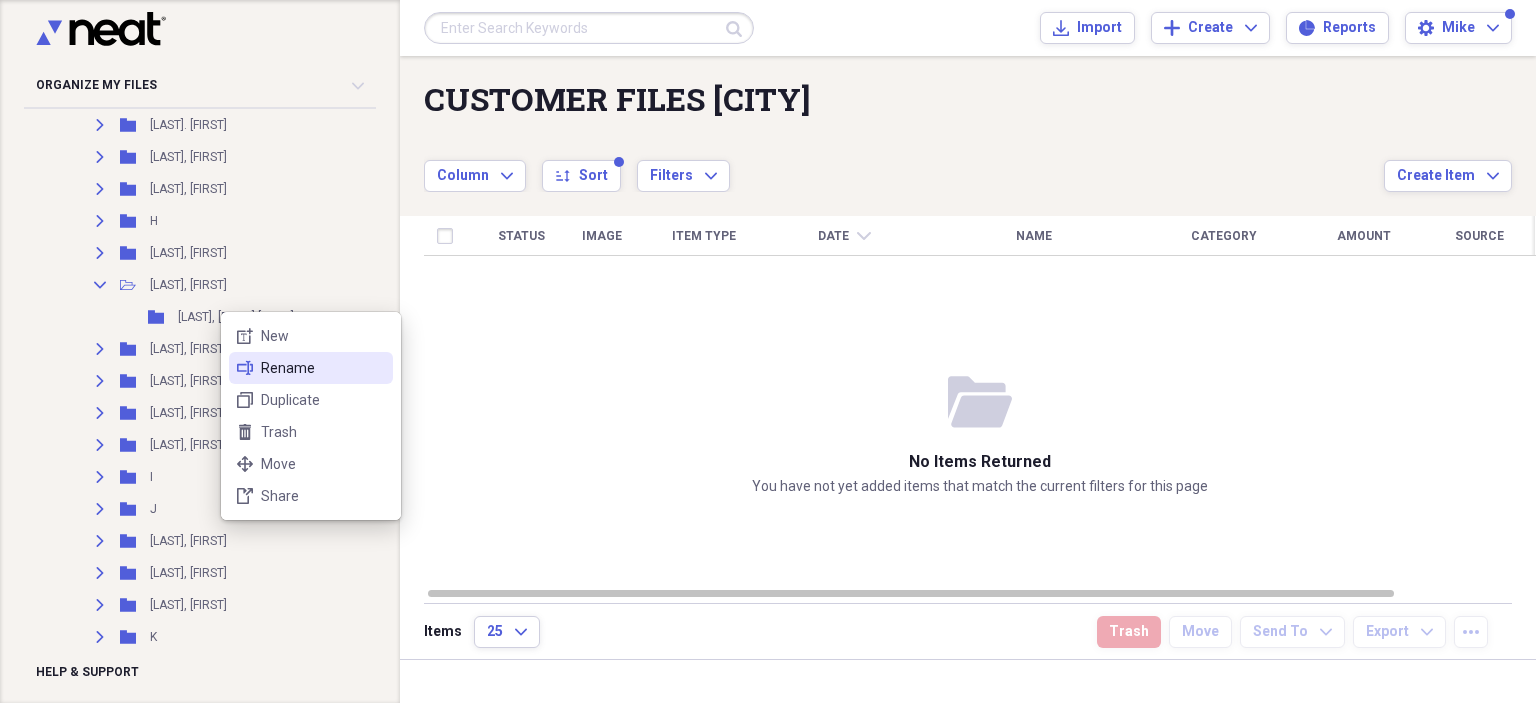 click on "Rename" at bounding box center (323, 368) 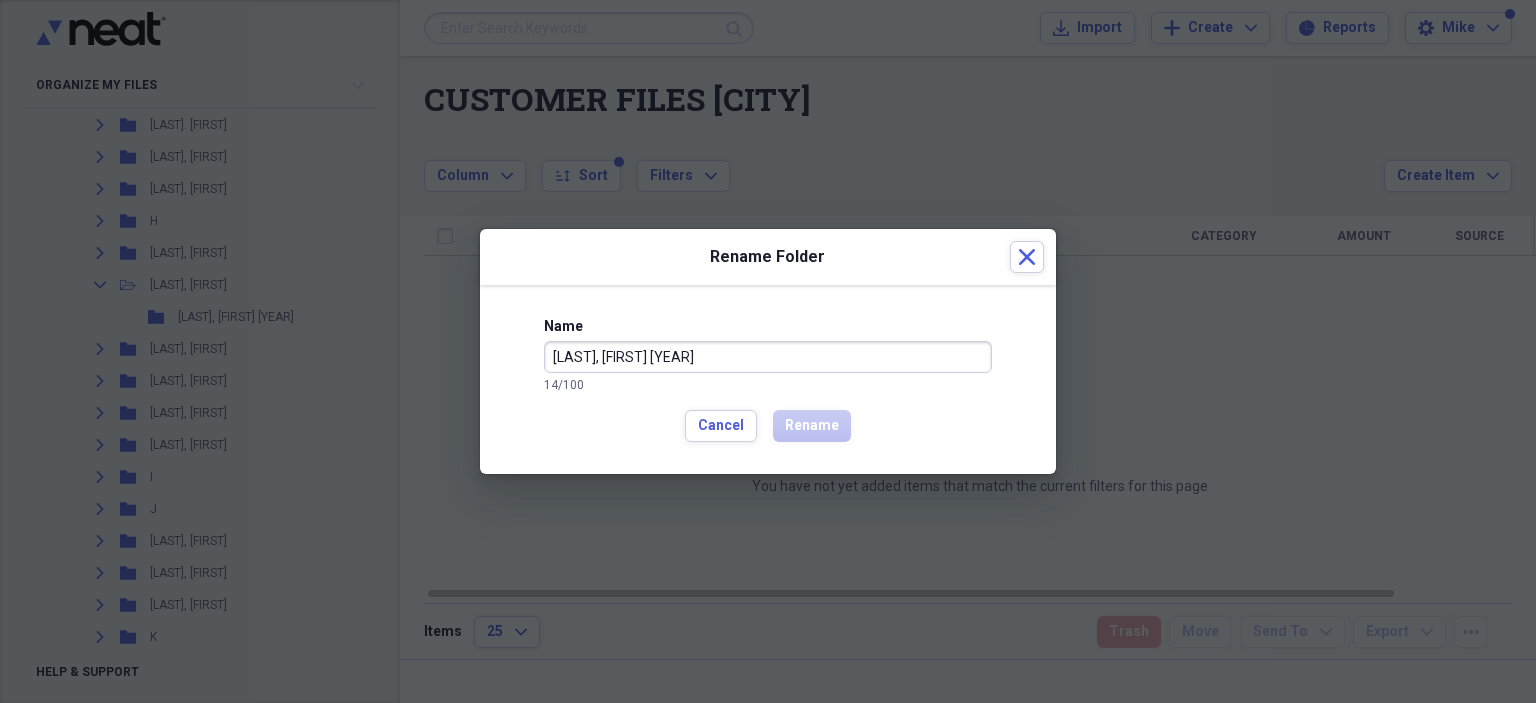 click on "[LAST], [FIRST] [YEAR]" at bounding box center (768, 357) 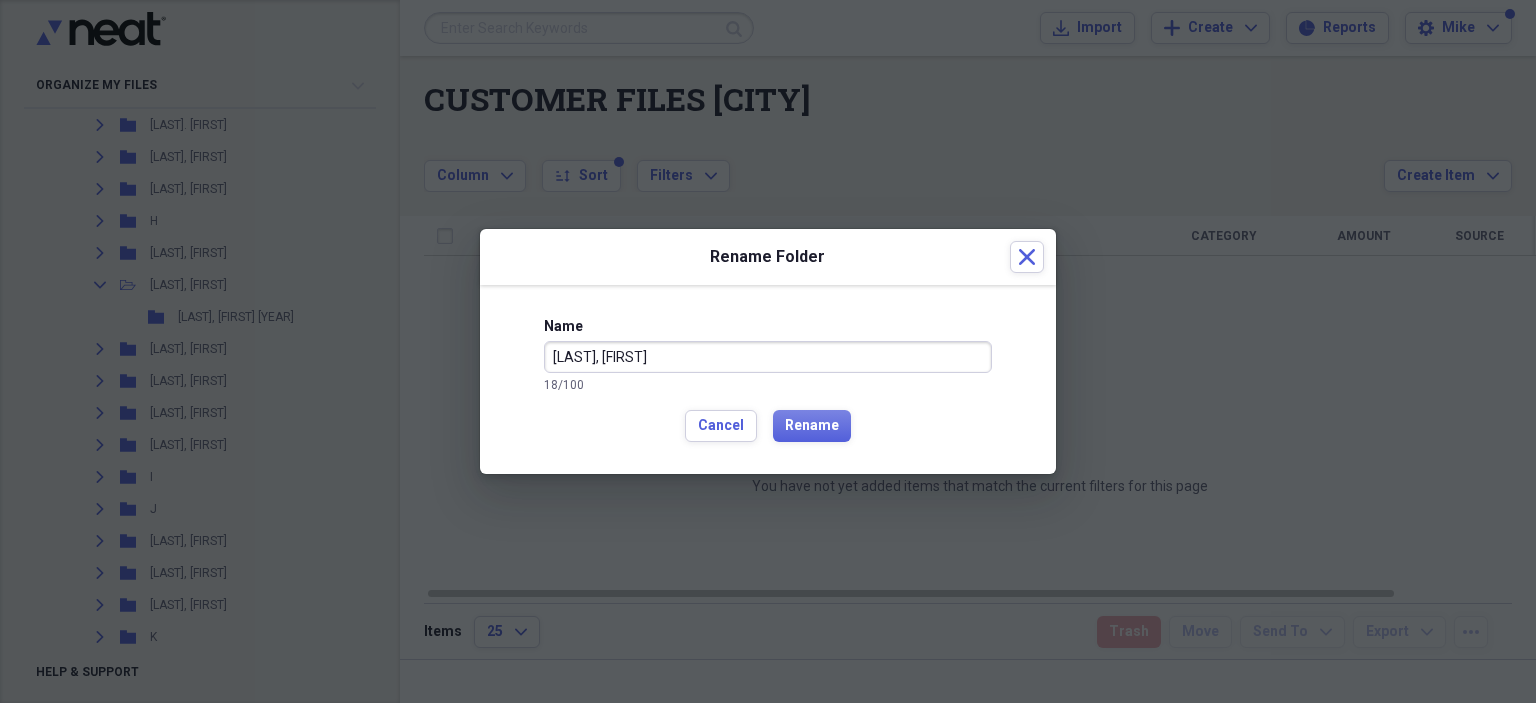 type on "[LAST], [FIRST]" 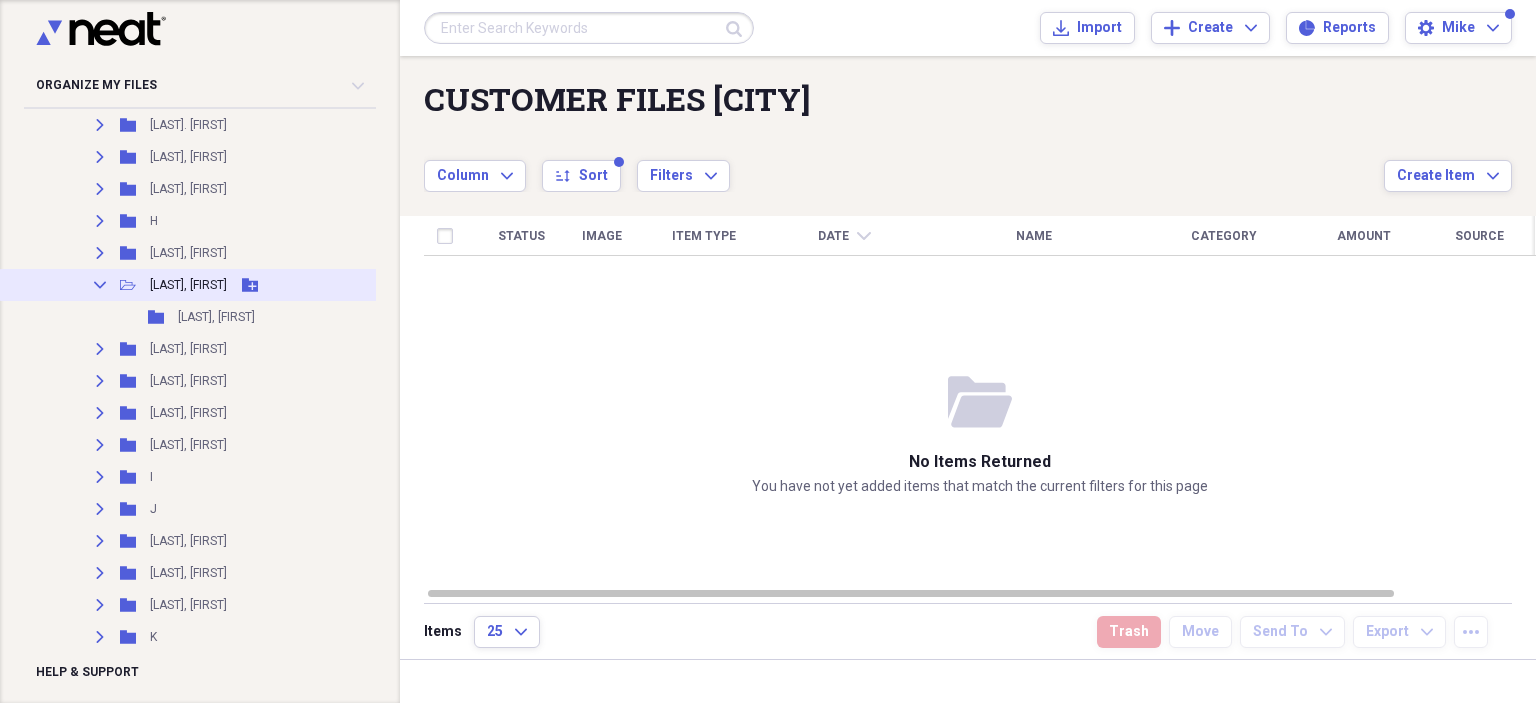 click on "Collapse" at bounding box center (100, 285) 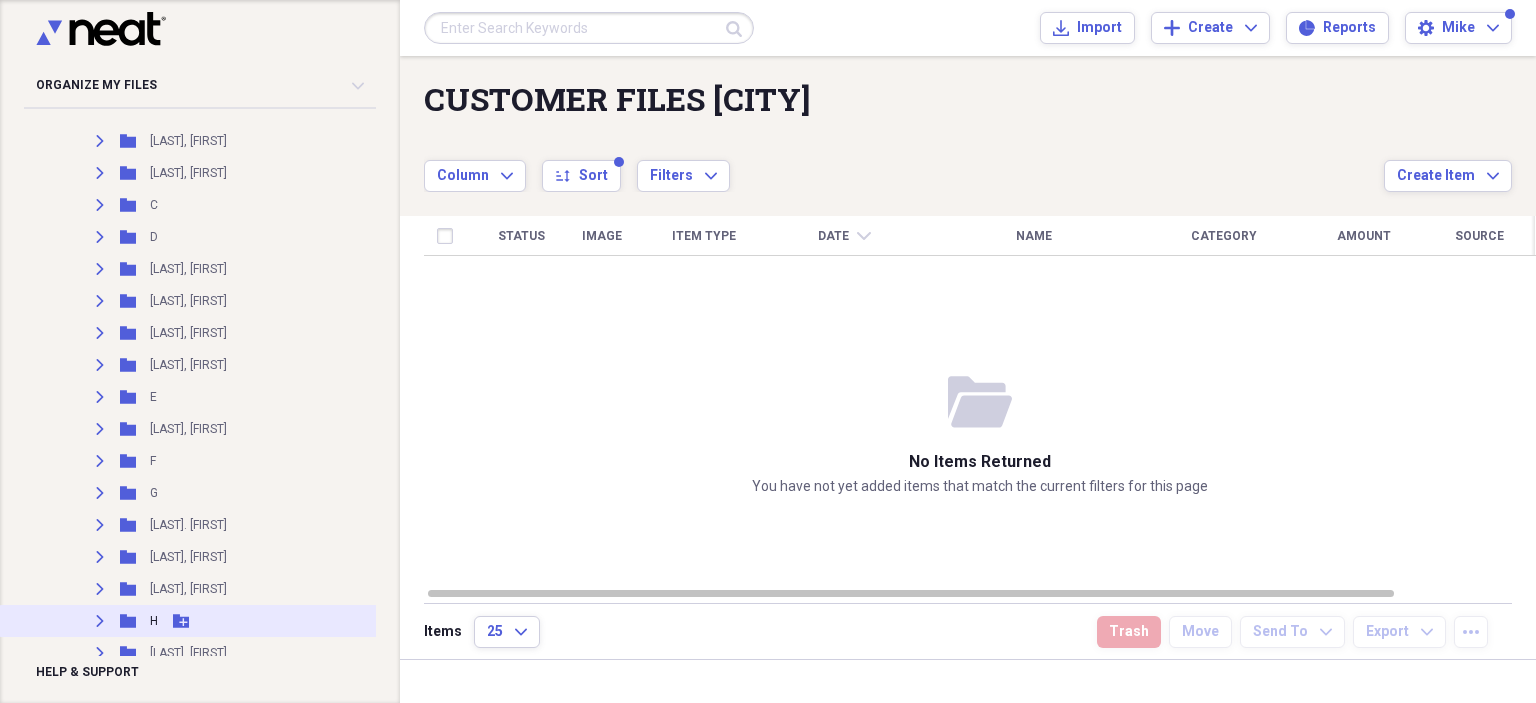 scroll, scrollTop: 800, scrollLeft: 0, axis: vertical 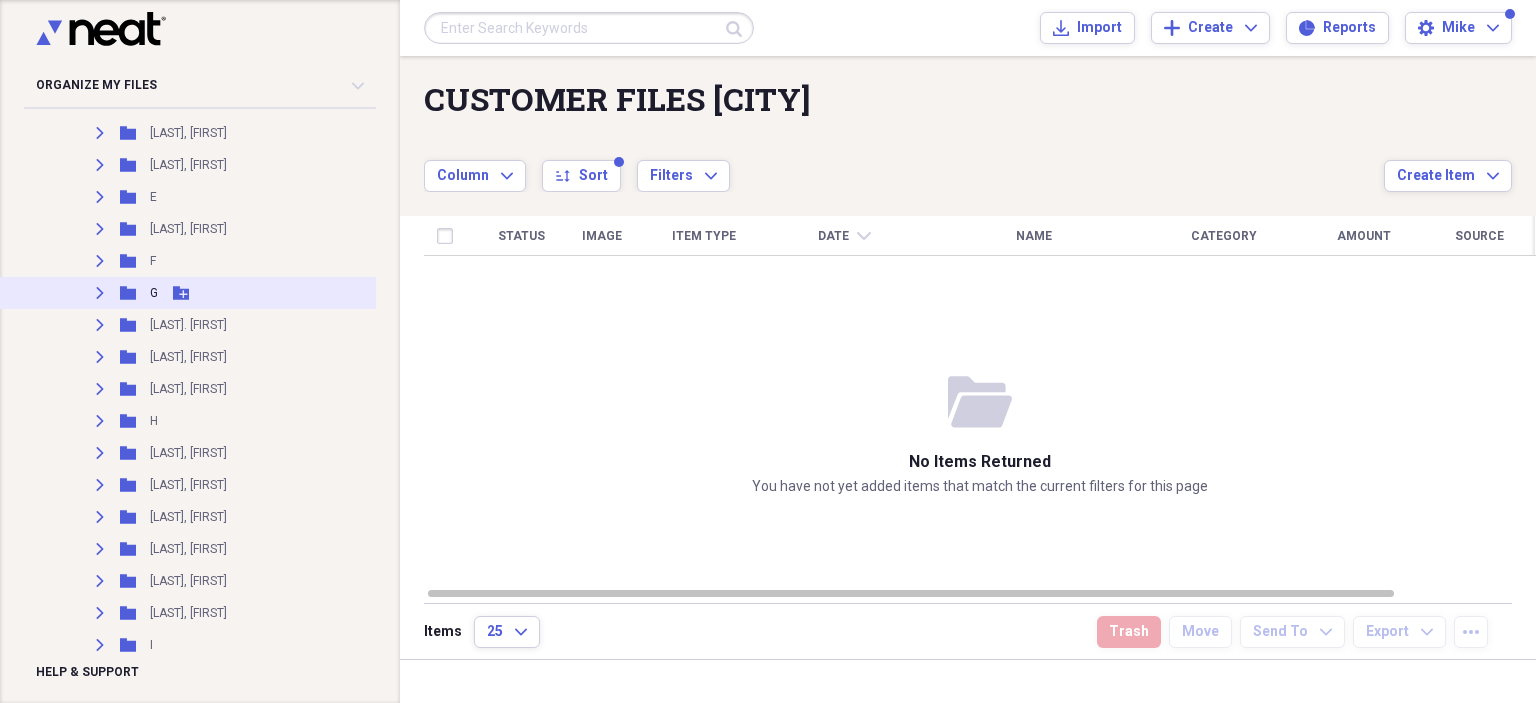 click on "Expand" 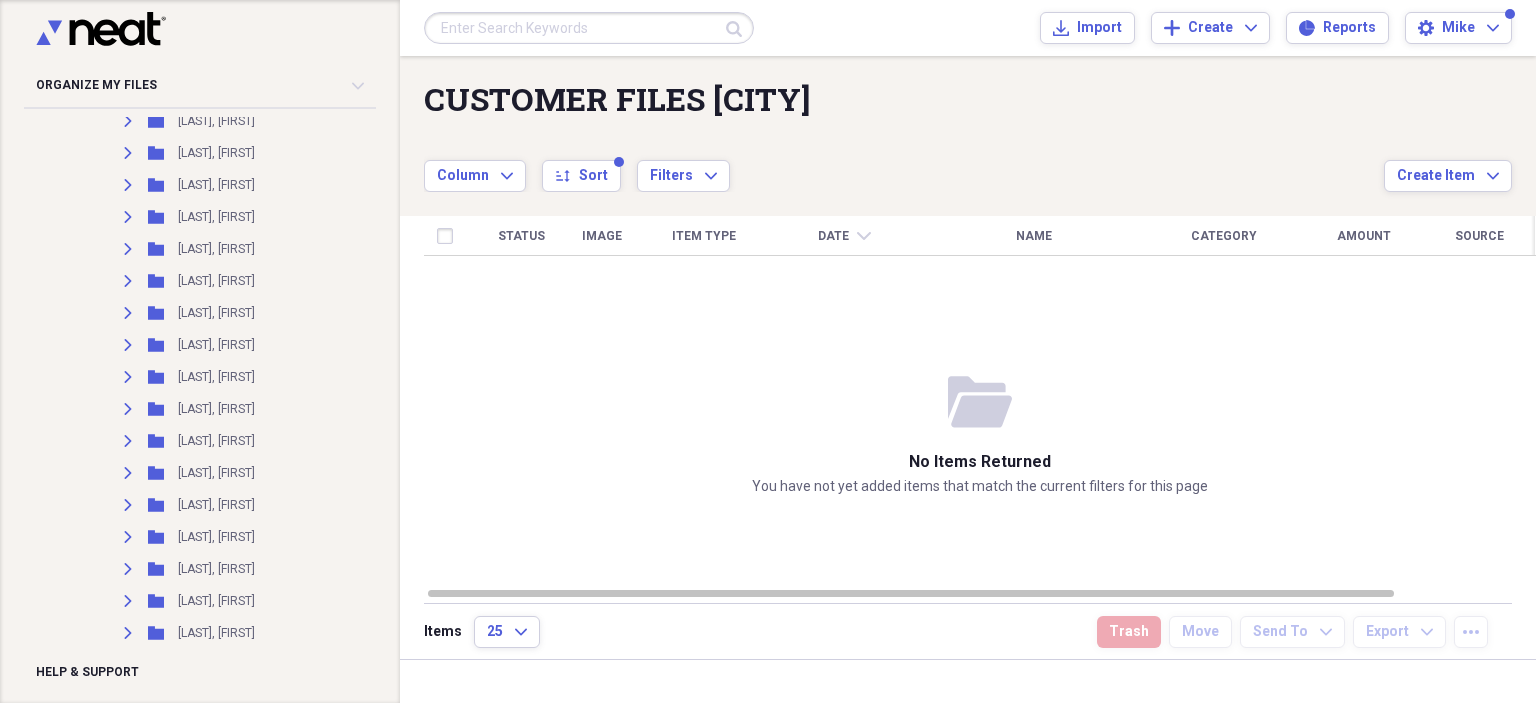 scroll, scrollTop: 800, scrollLeft: 0, axis: vertical 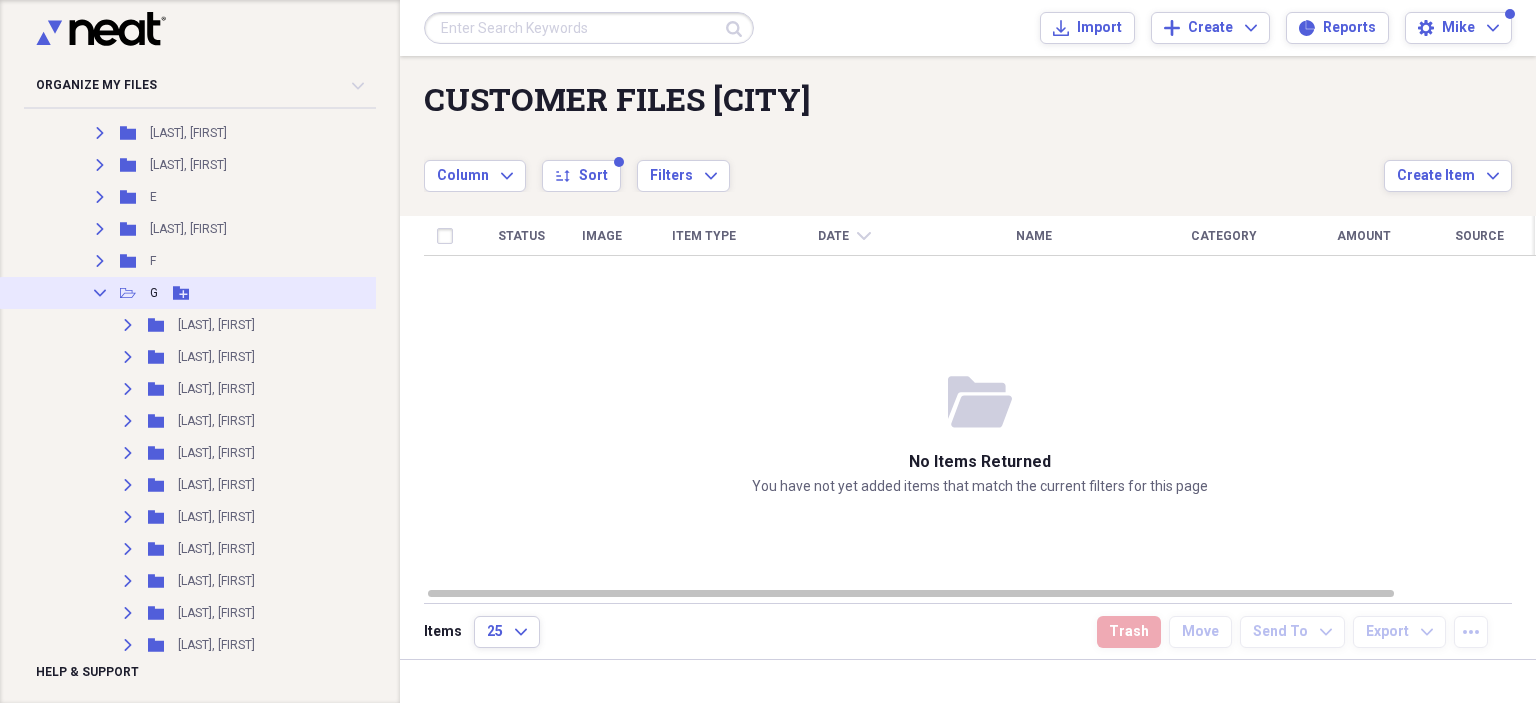 click on "Collapse" 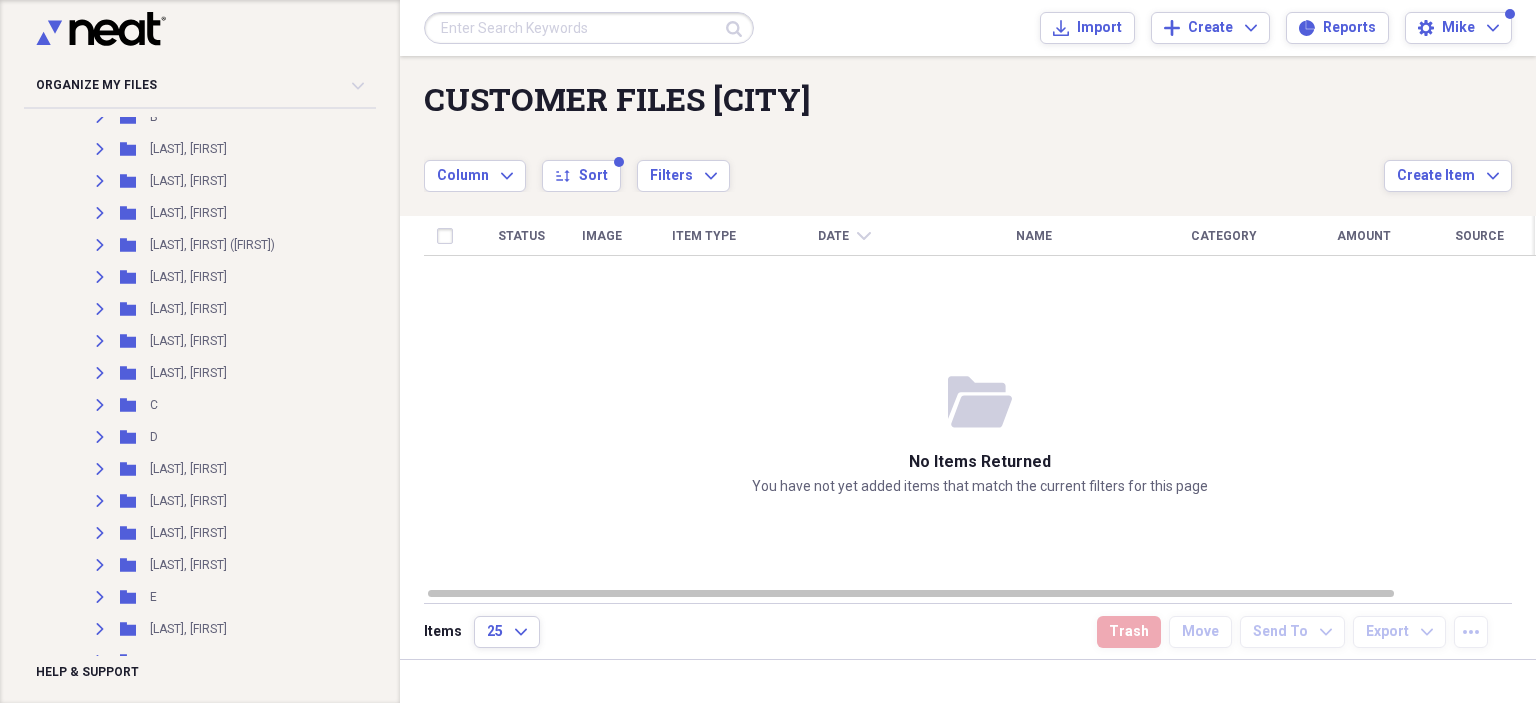 scroll, scrollTop: 0, scrollLeft: 0, axis: both 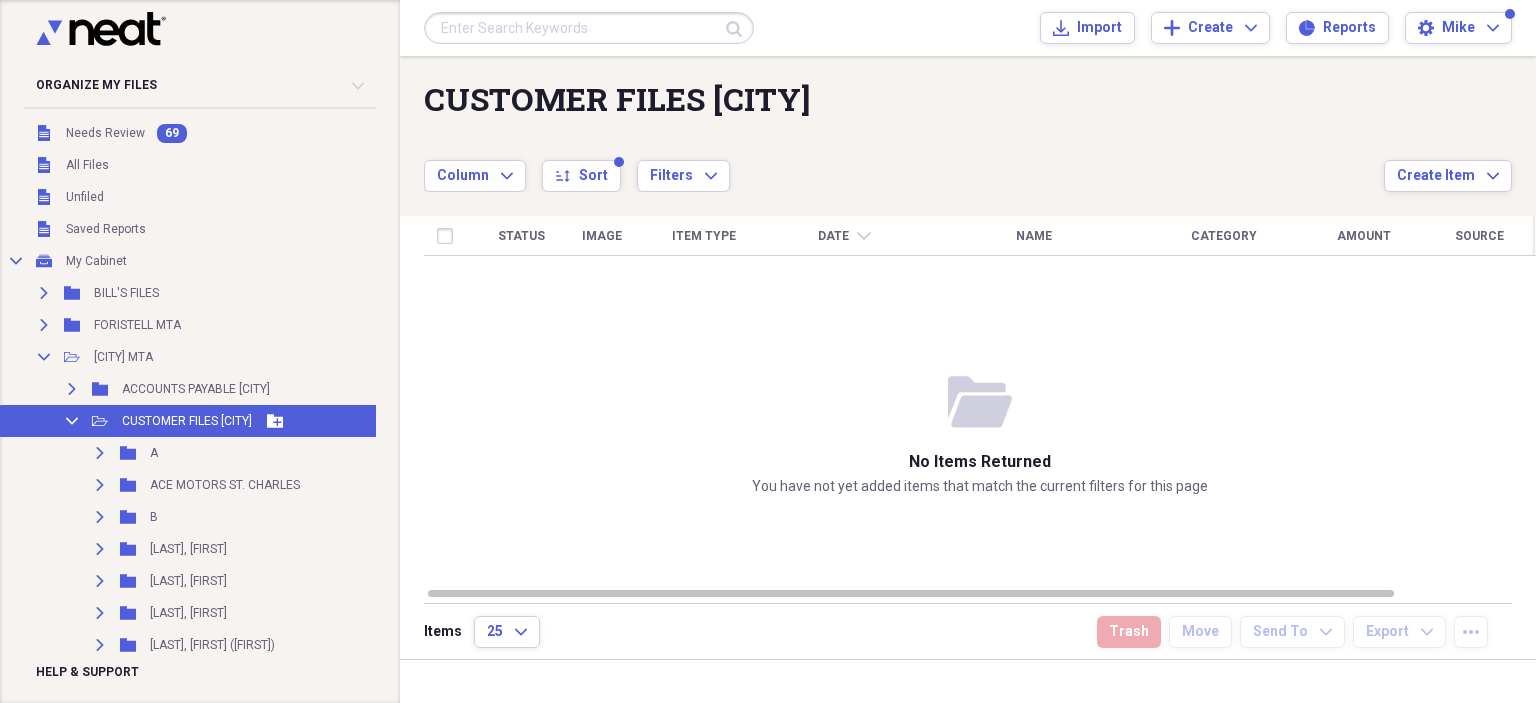 click on "Add Folder" 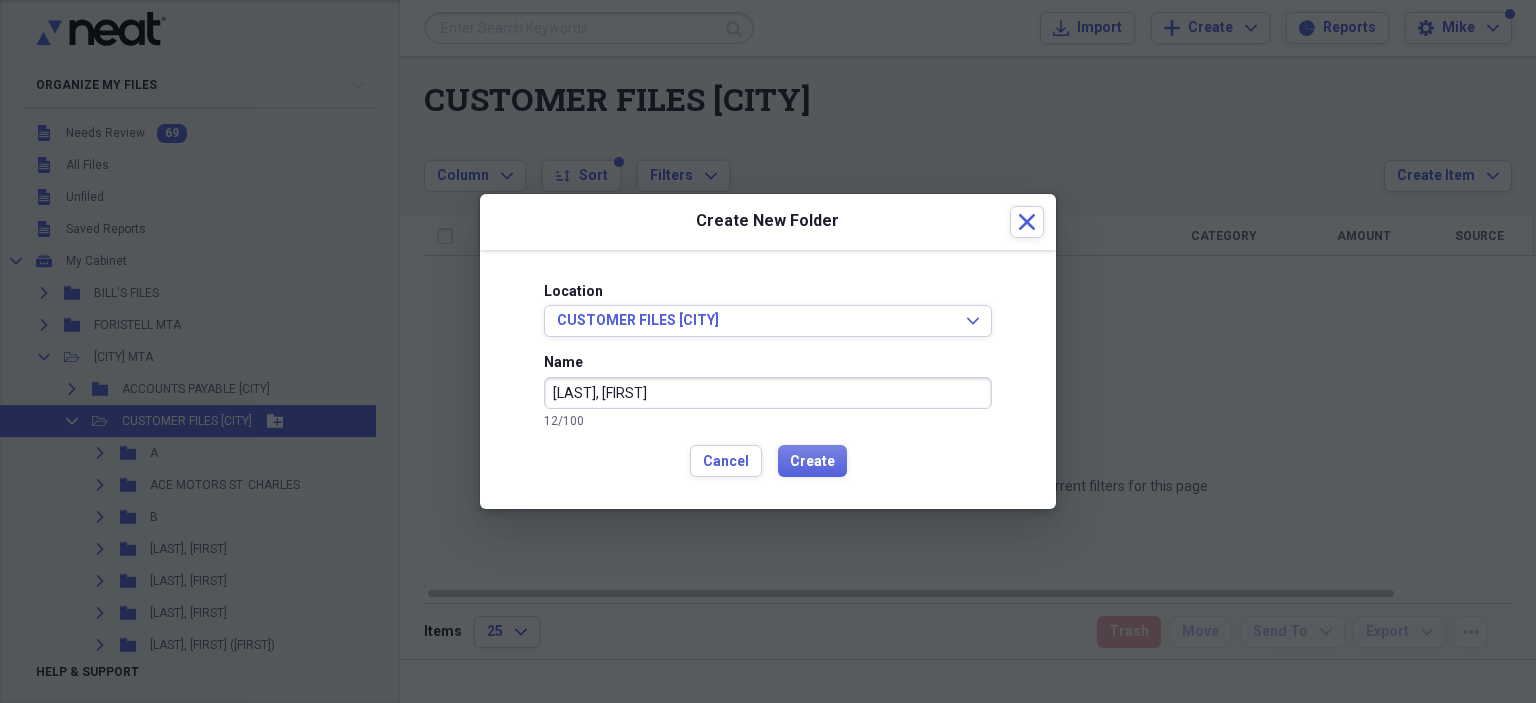 type on "[LAST], [FIRST]" 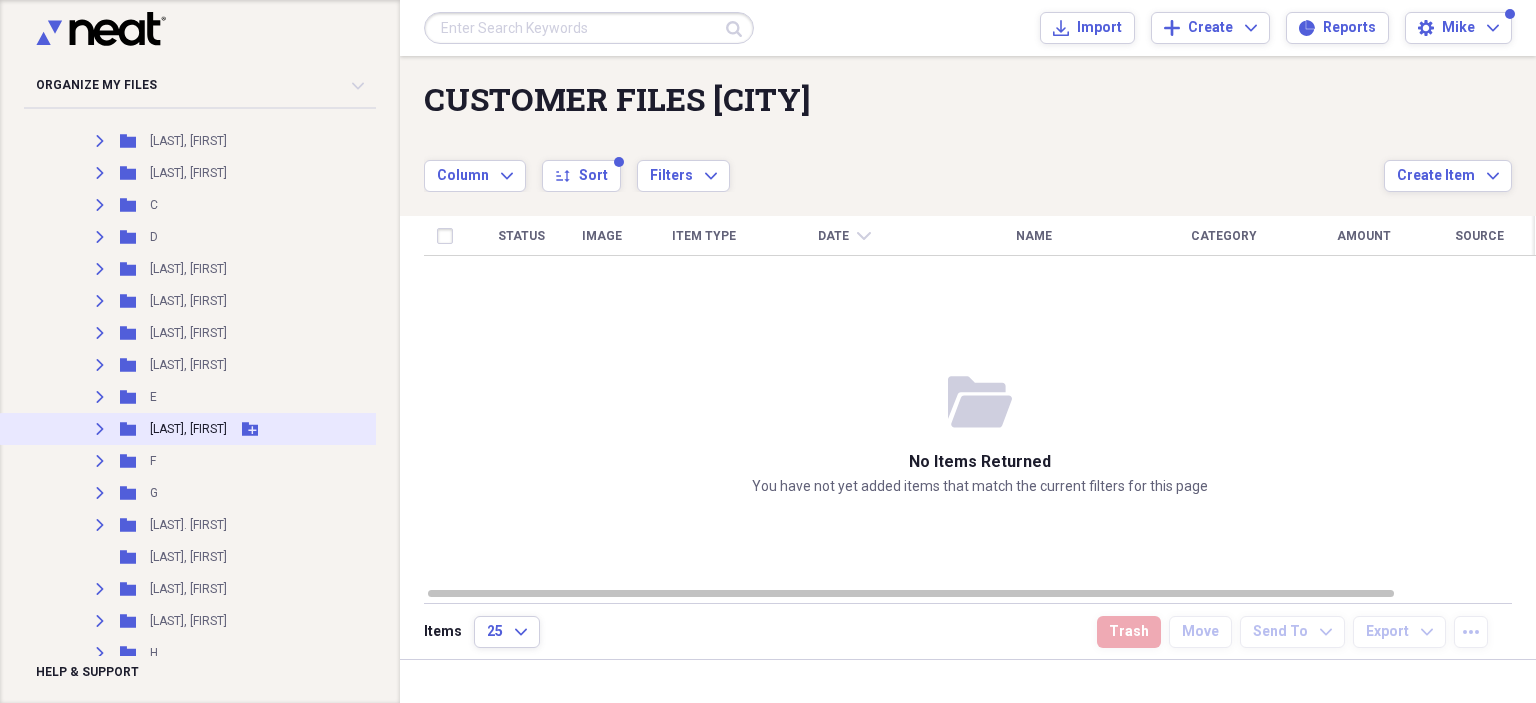 scroll, scrollTop: 800, scrollLeft: 0, axis: vertical 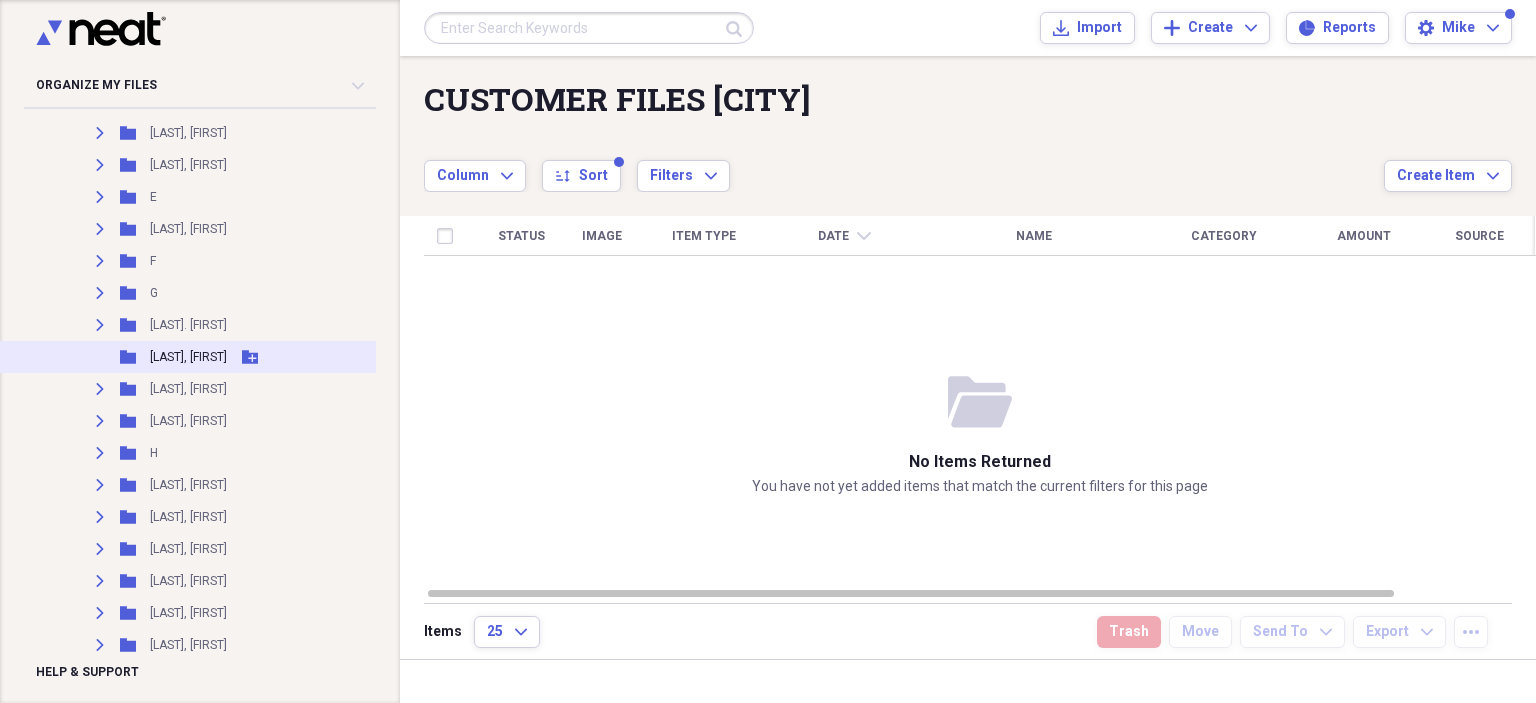 click on "Add Folder" 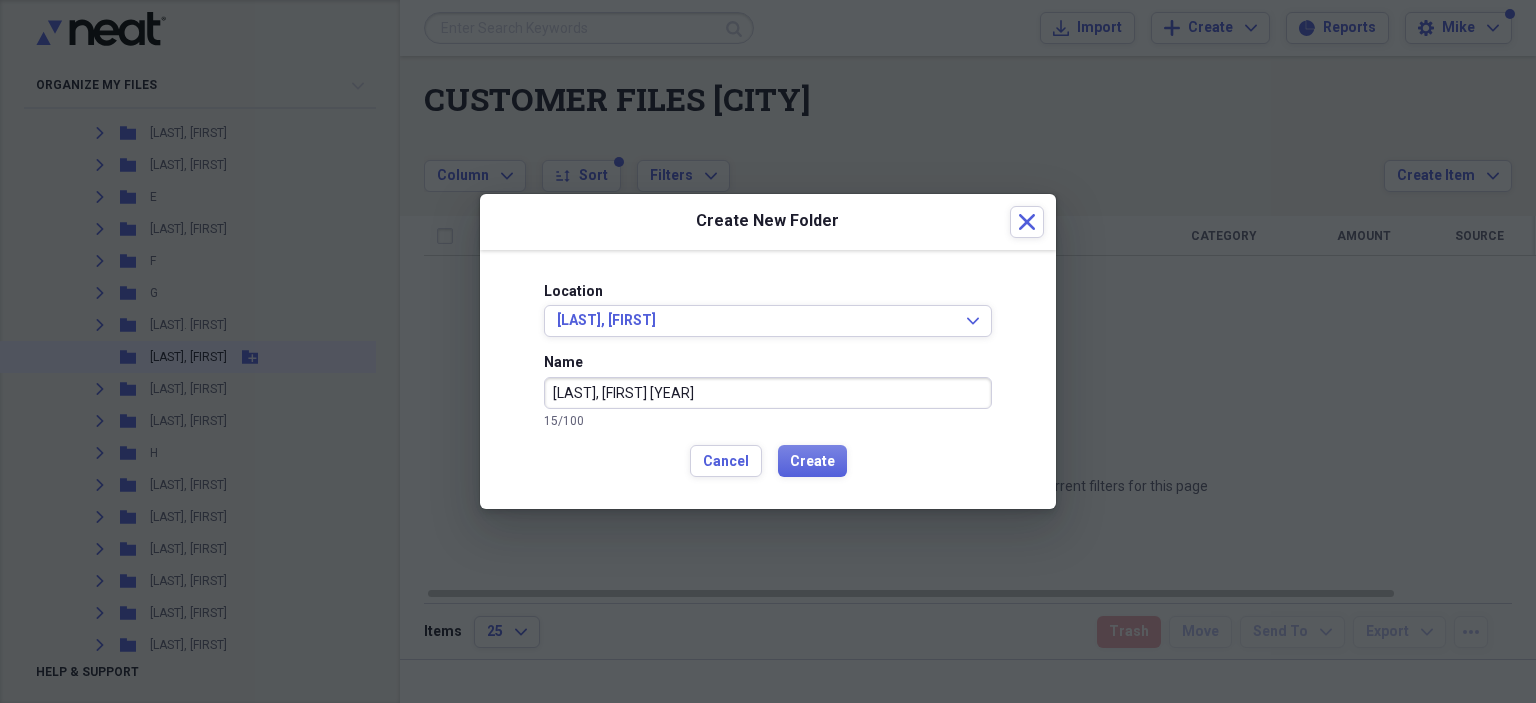 type on "[LAST], [FIRST] [YEAR]" 